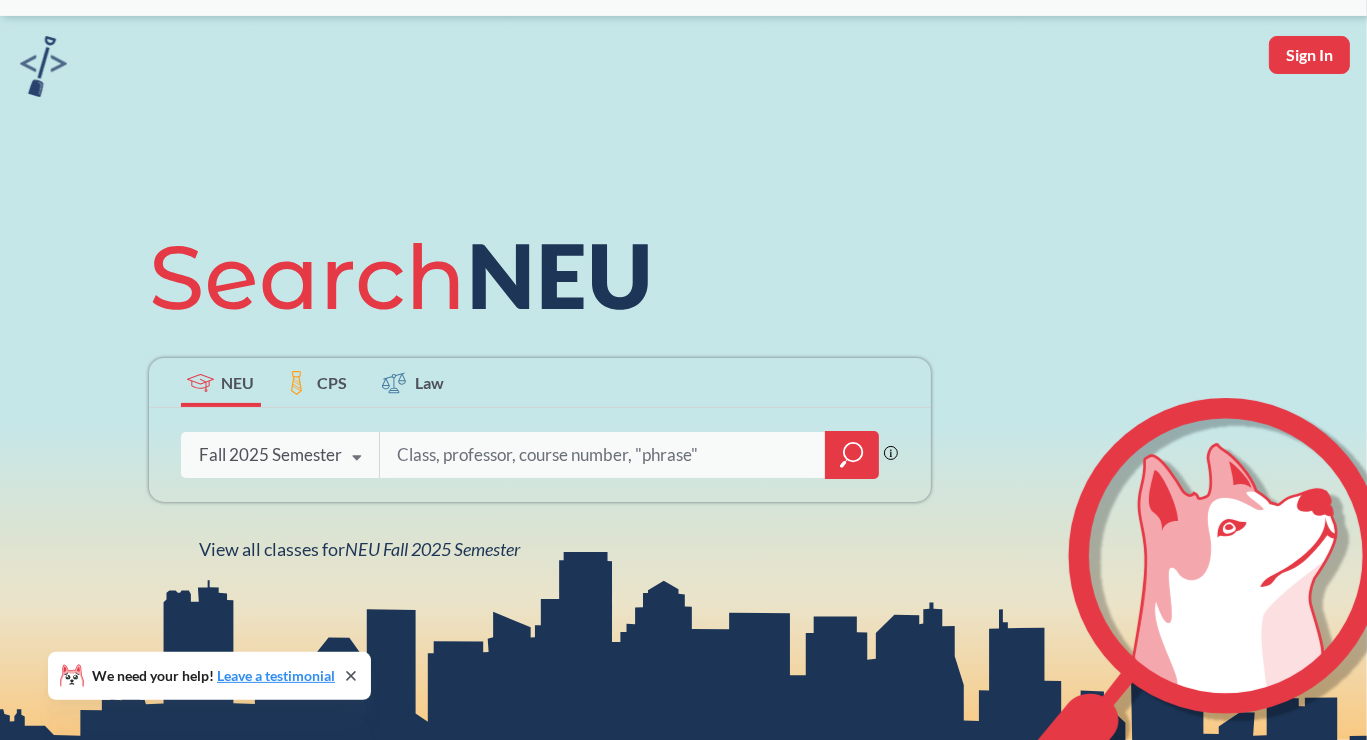 scroll, scrollTop: 0, scrollLeft: 0, axis: both 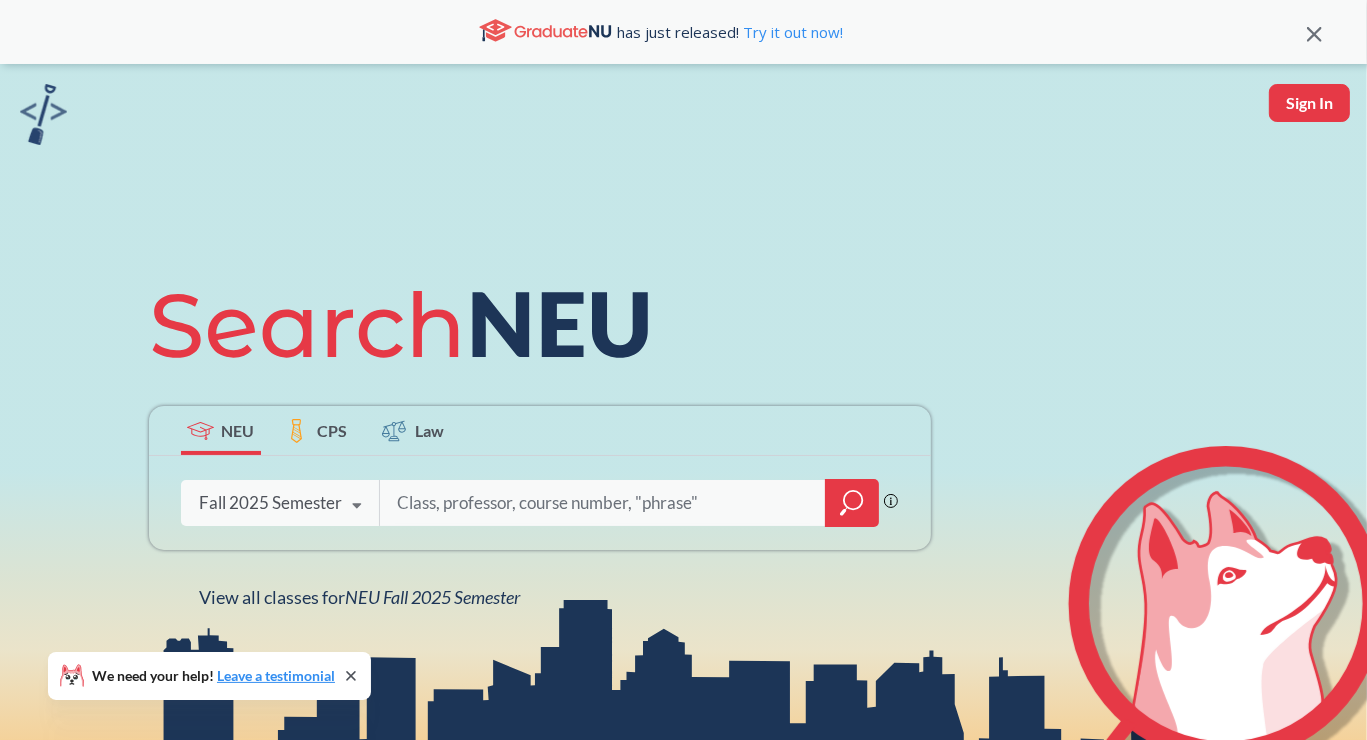 click 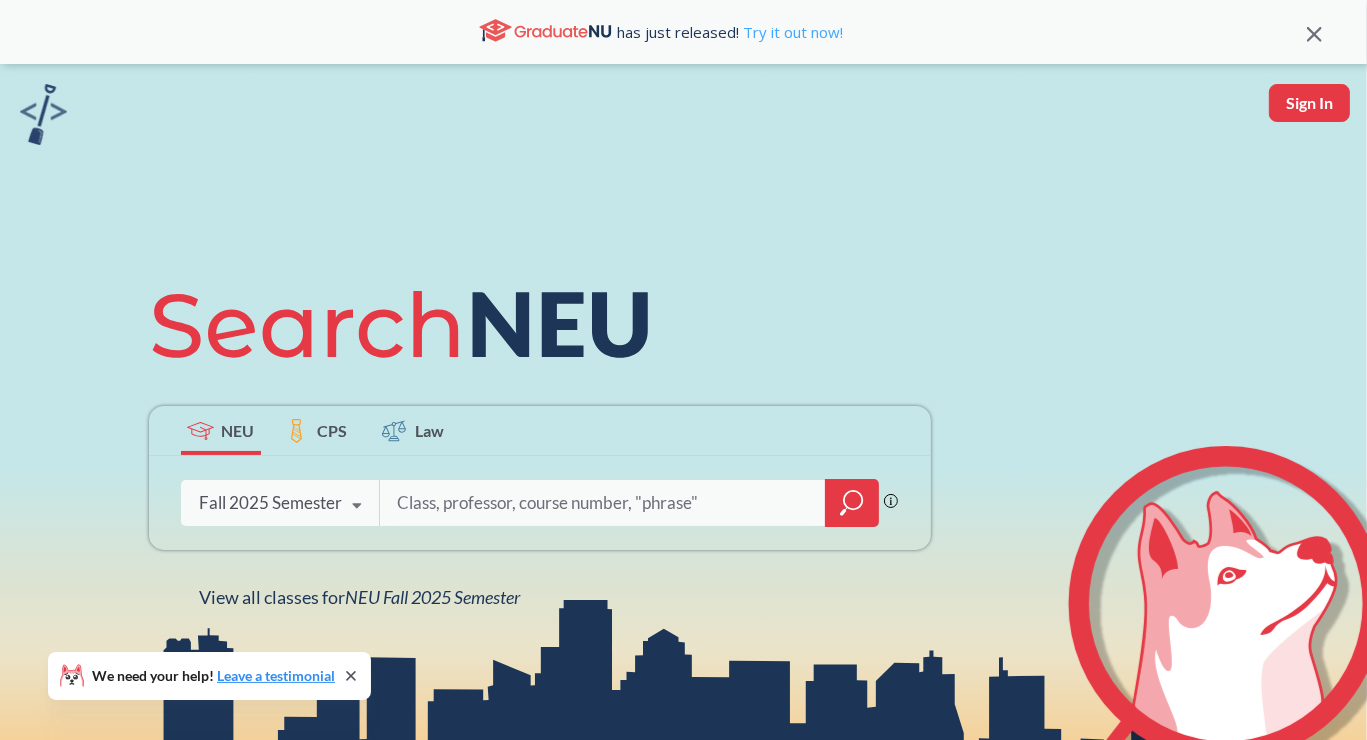 click on "Try it out now!" at bounding box center [791, 32] 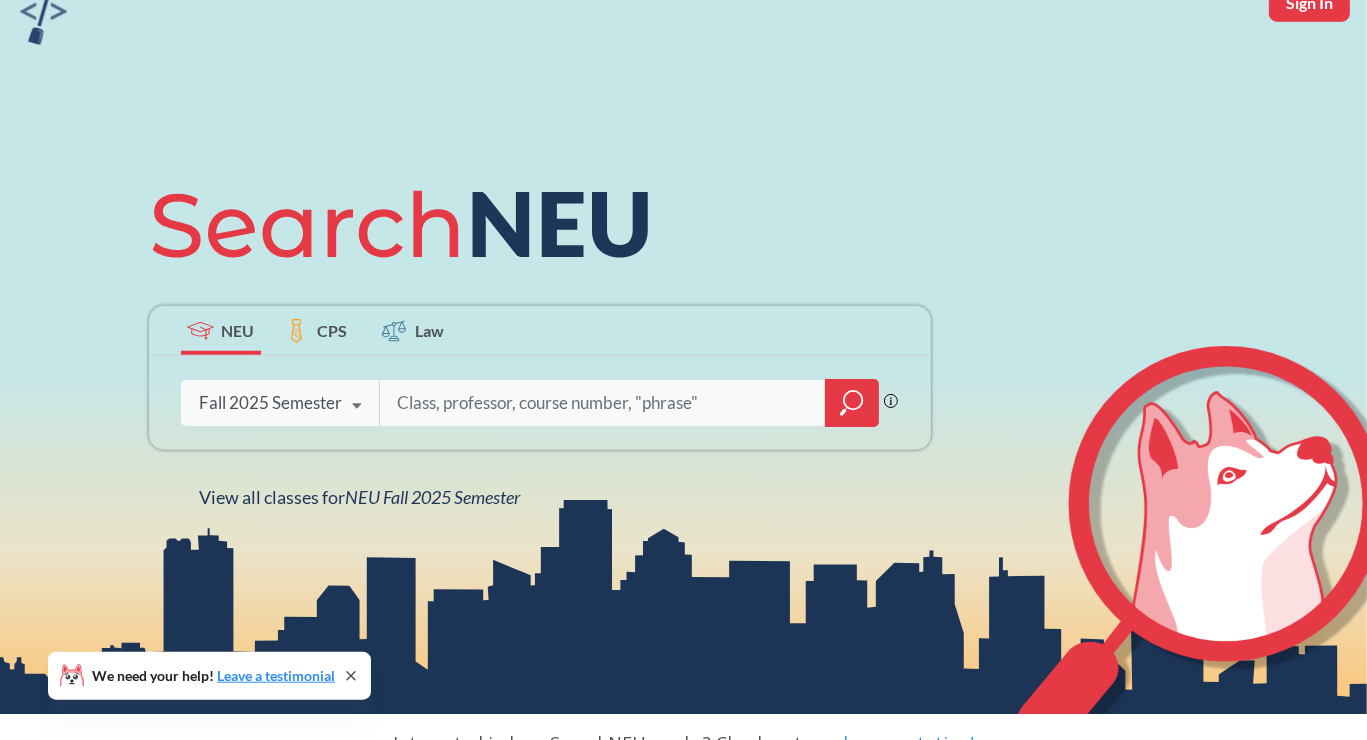 scroll, scrollTop: 379, scrollLeft: 0, axis: vertical 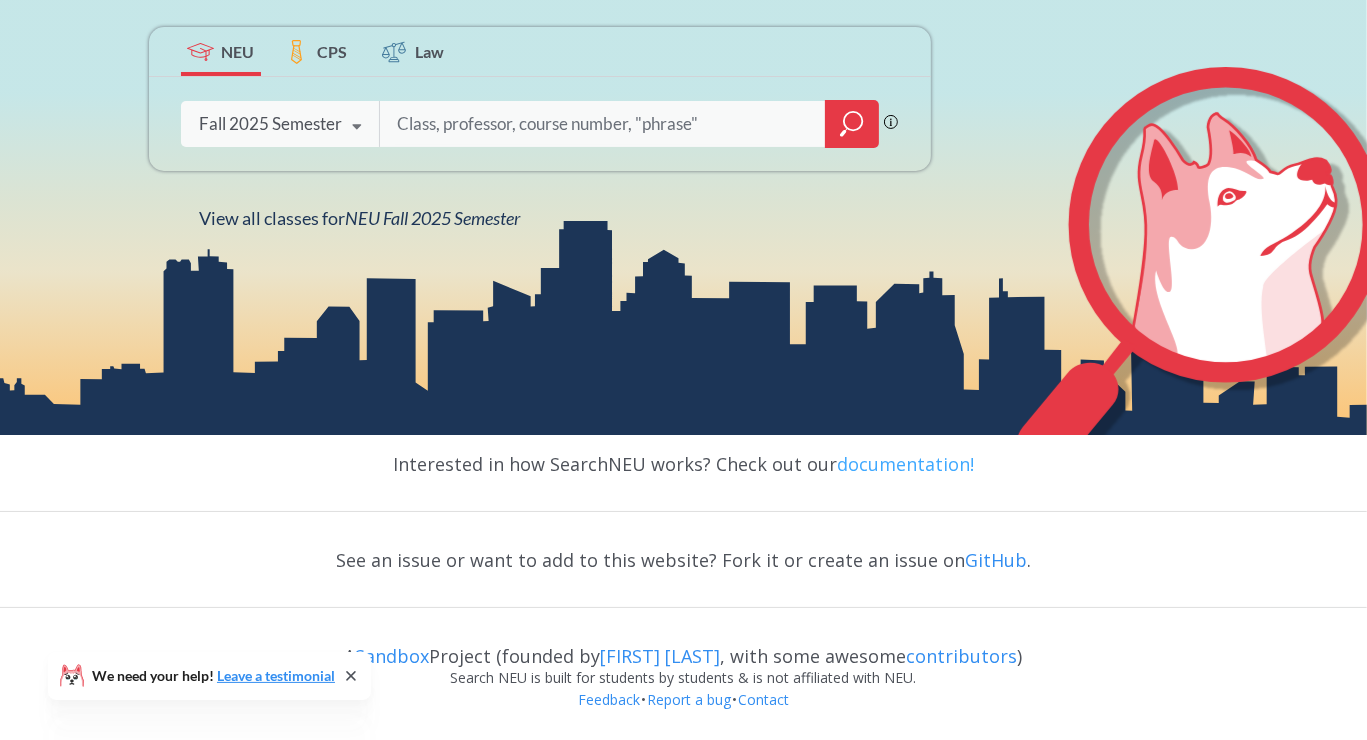 click on "documentation!" at bounding box center [905, 464] 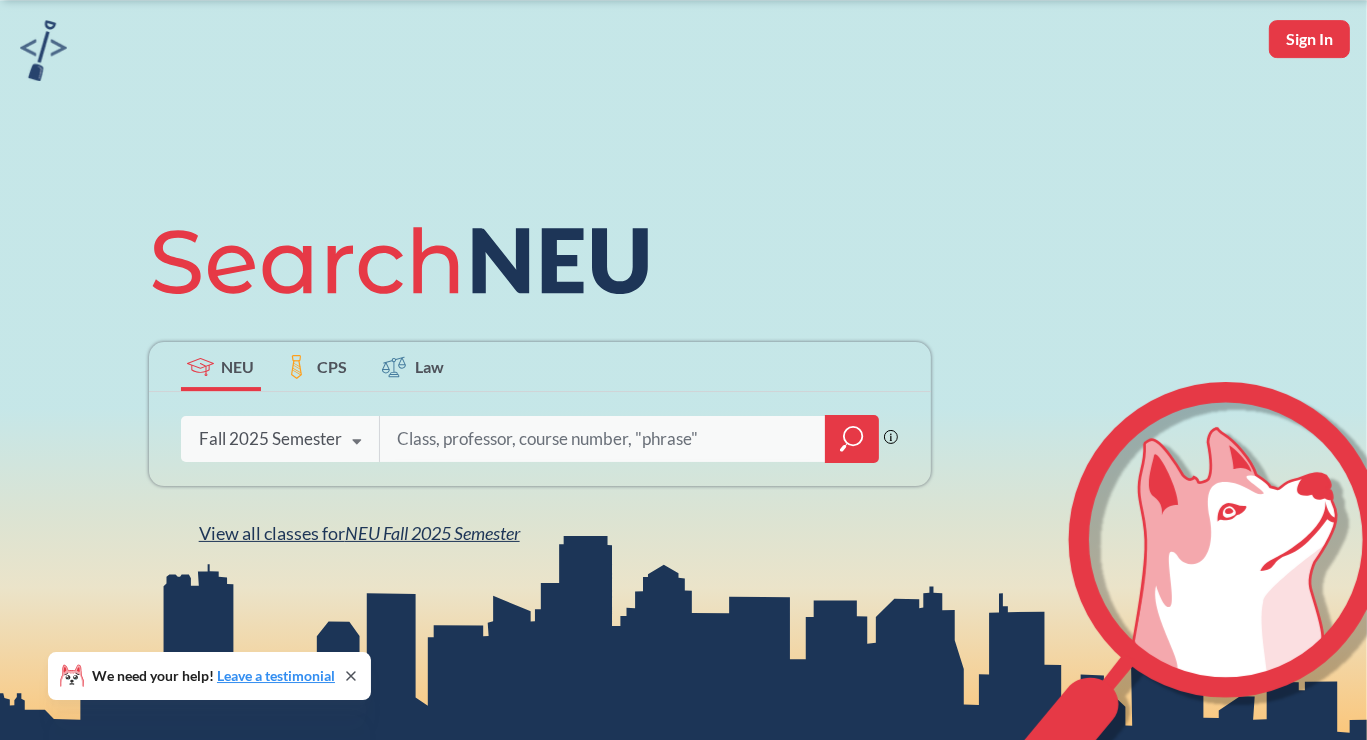 scroll, scrollTop: 61, scrollLeft: 0, axis: vertical 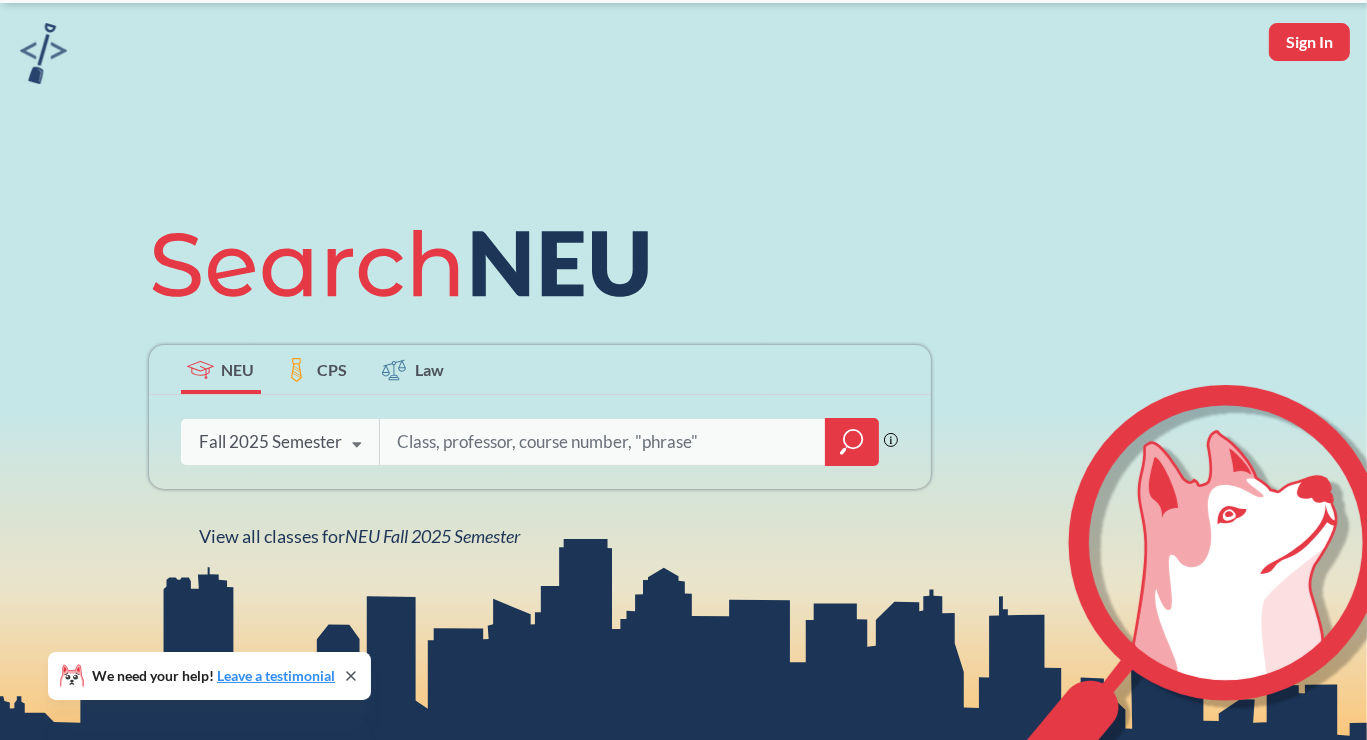 click at bounding box center (603, 442) 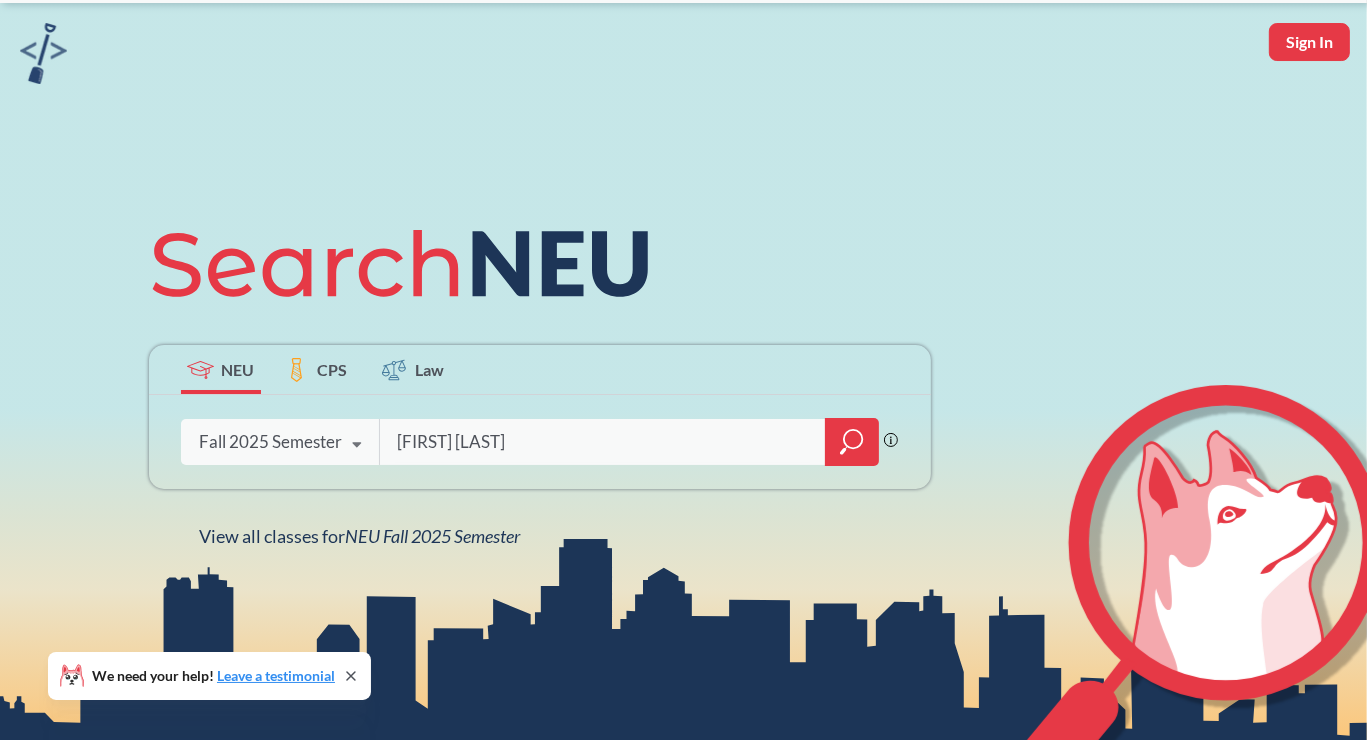 type on "[FIRST] [LAST]" 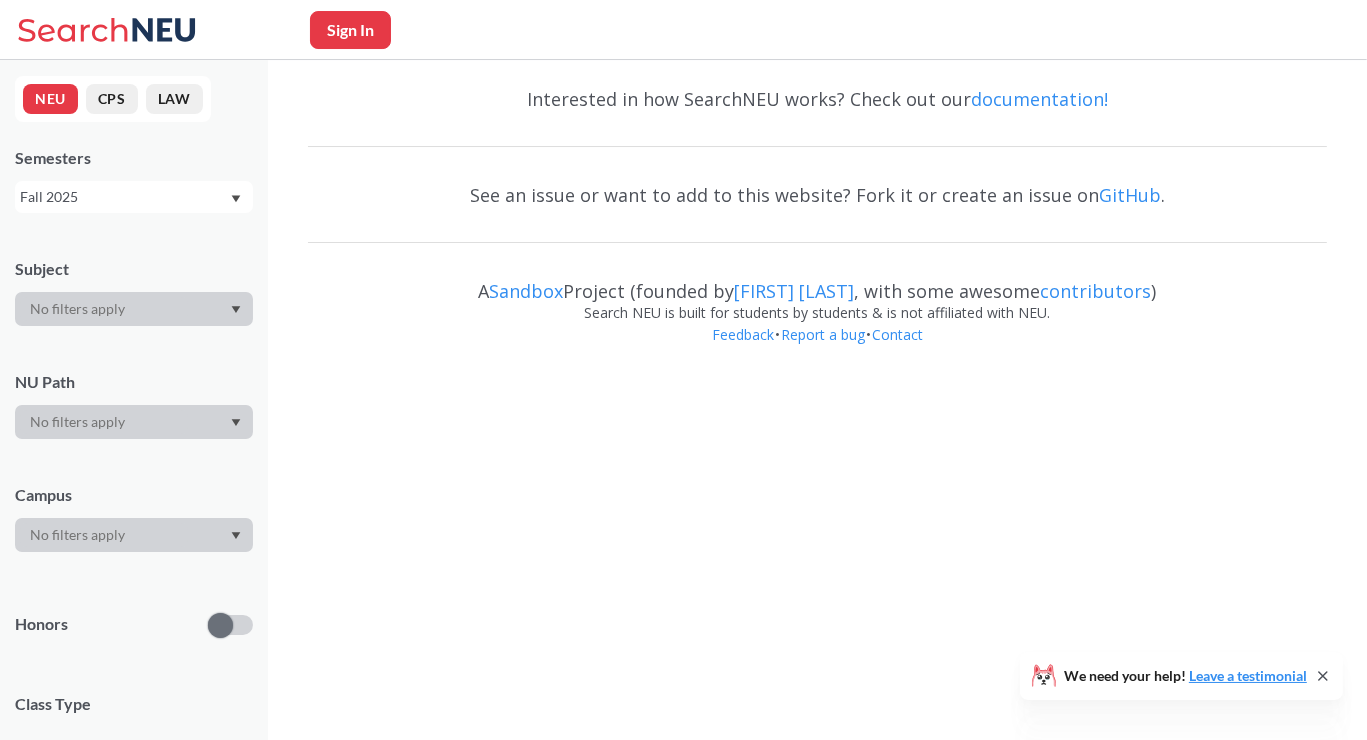 scroll, scrollTop: 0, scrollLeft: 0, axis: both 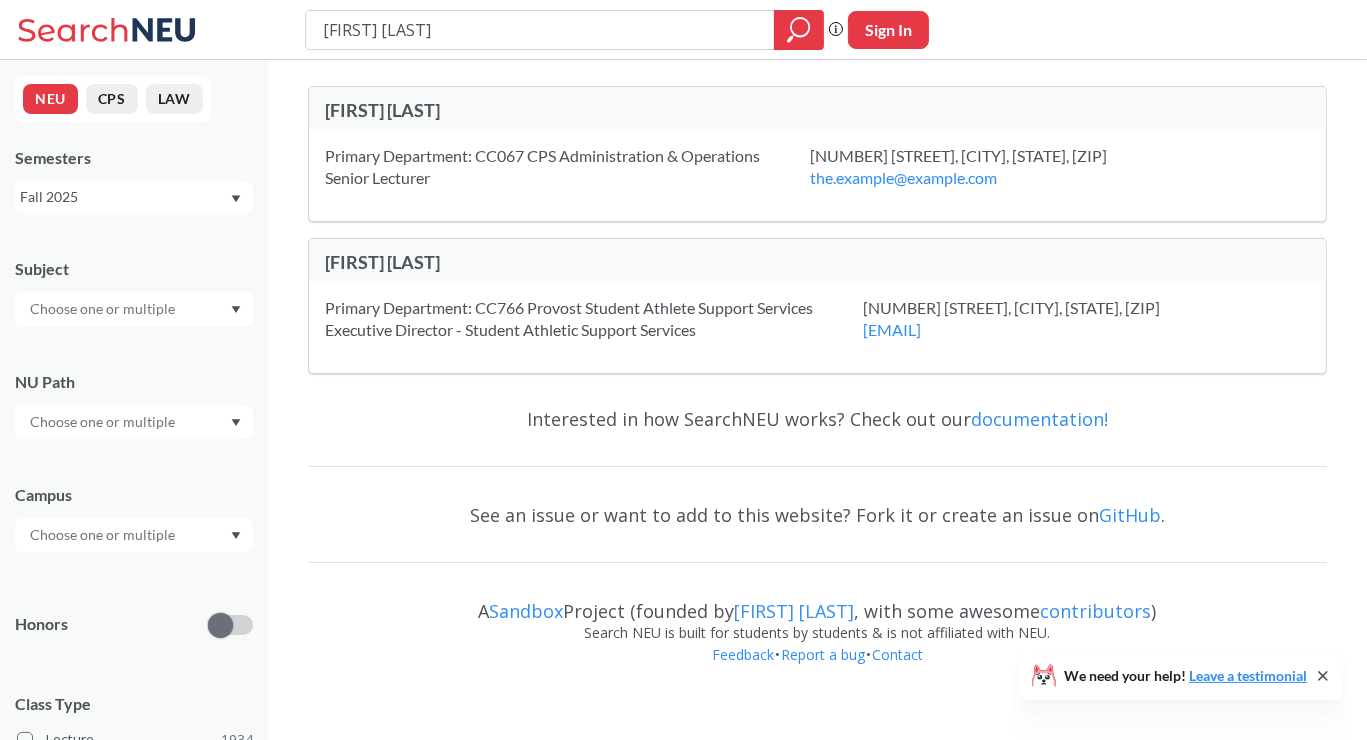 click on "Fall 2025" at bounding box center (124, 197) 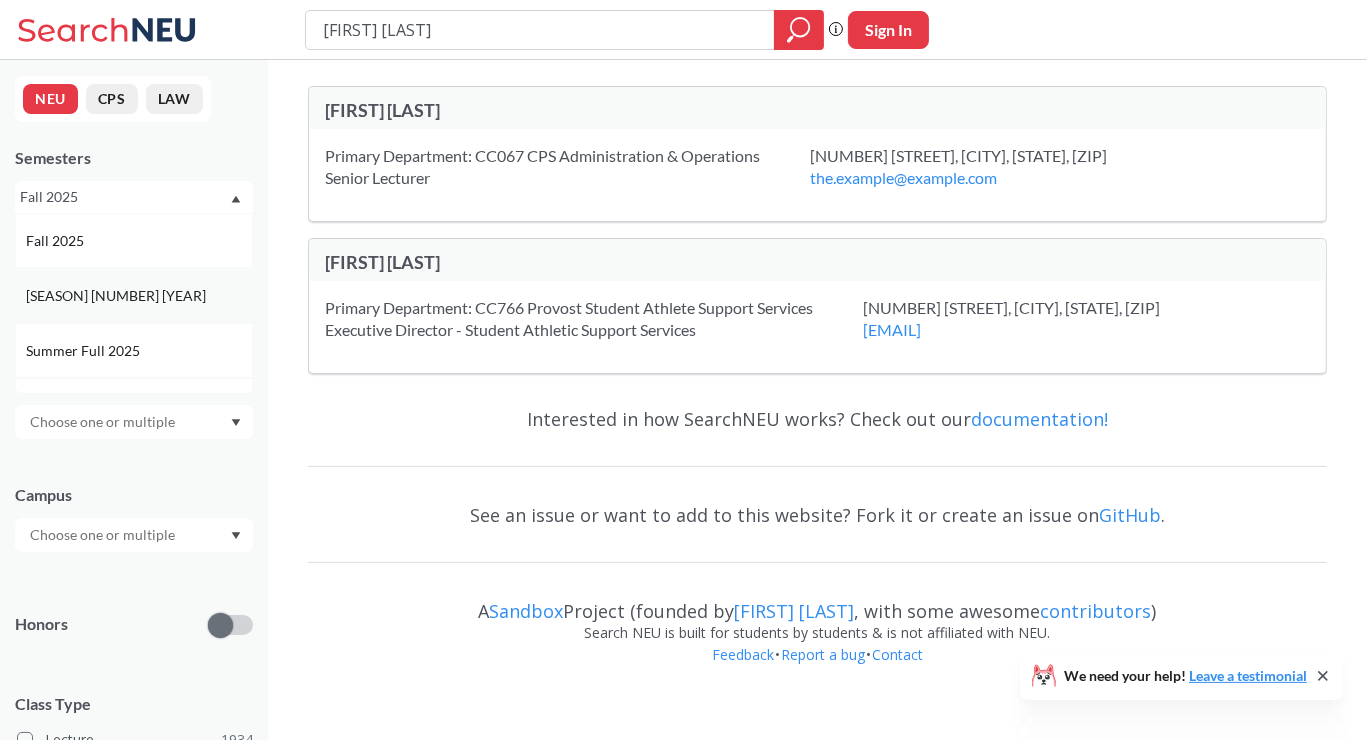 click on "[SEASON] [NUMBER] [YEAR]" at bounding box center (118, 296) 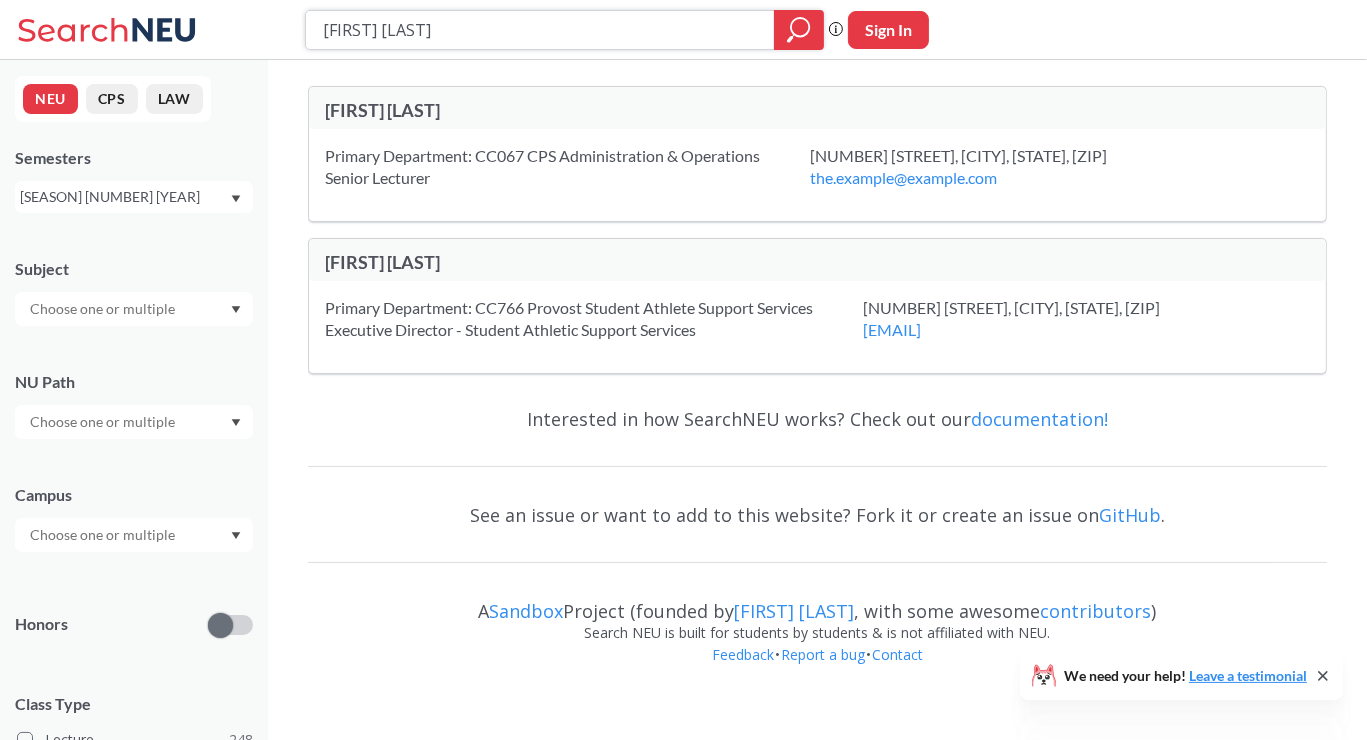 click 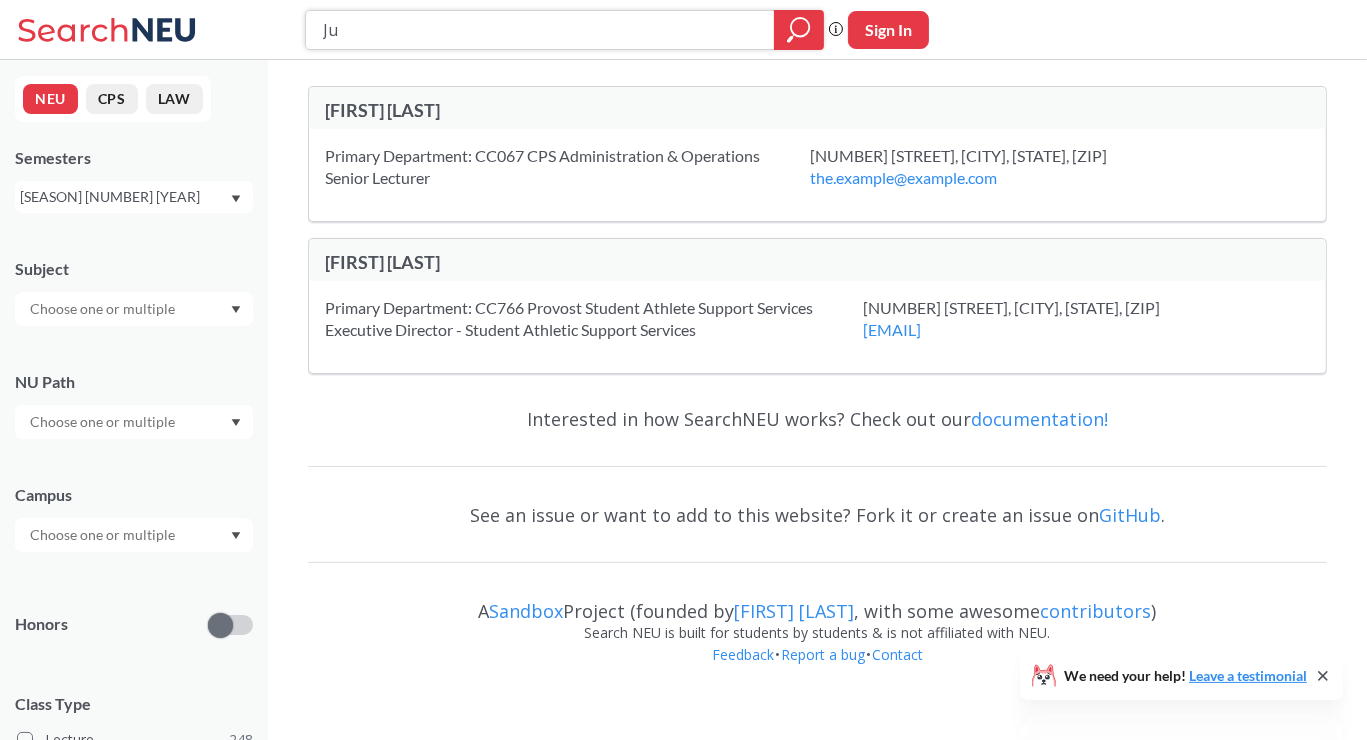 type on "[INITIAL]" 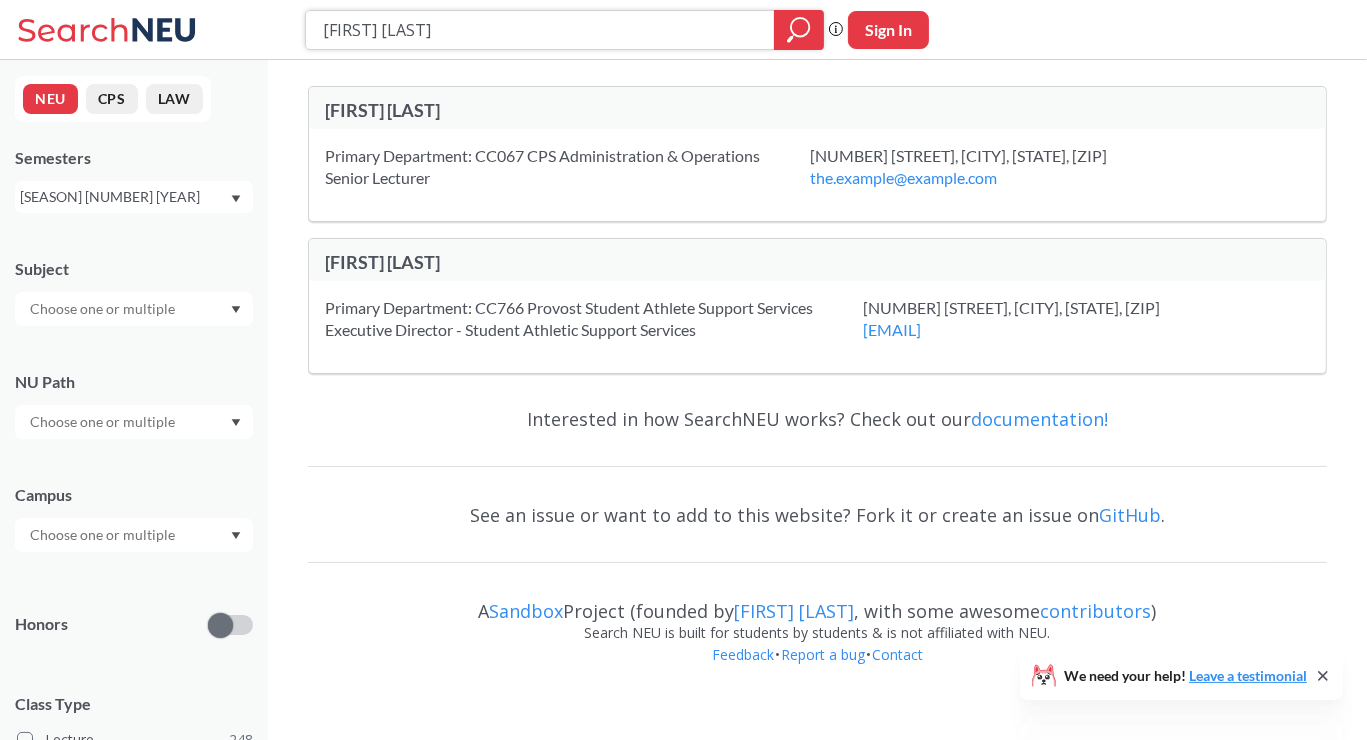 type on "[FIRST] [LAST]" 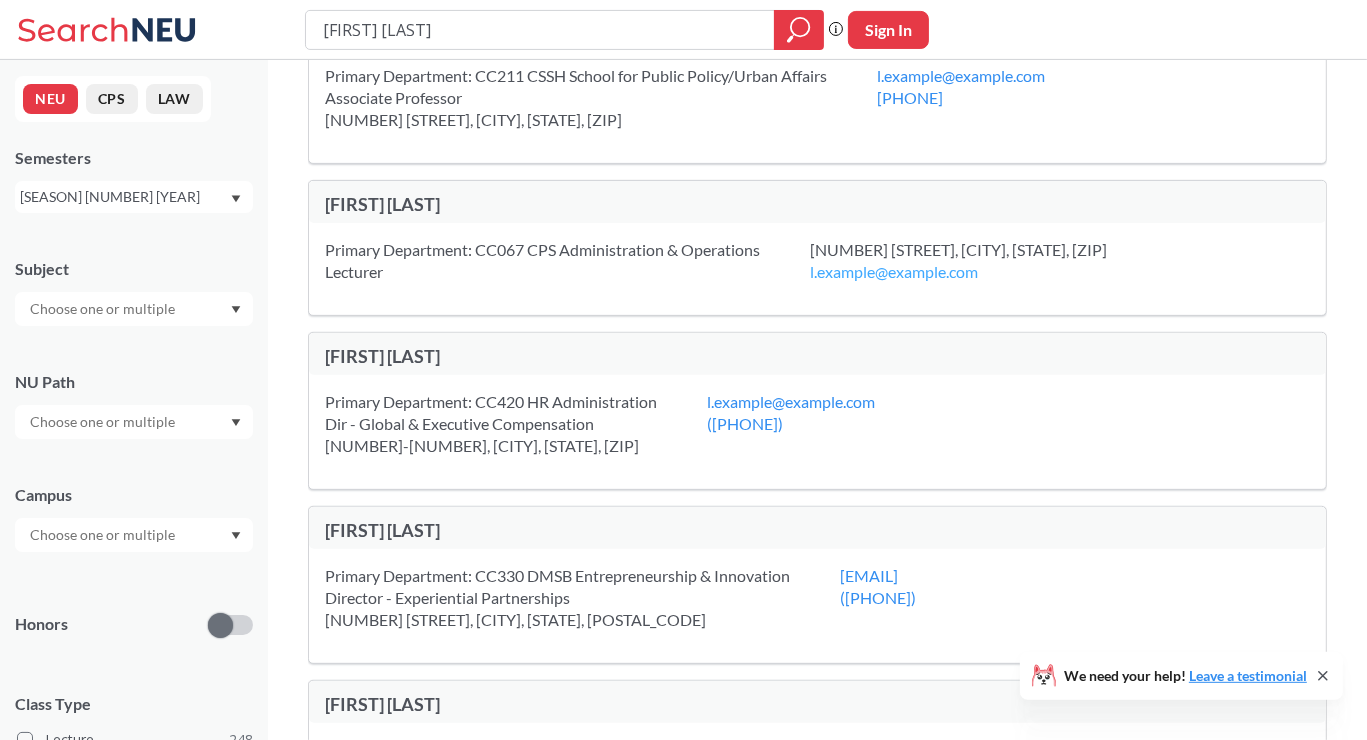 scroll, scrollTop: 0, scrollLeft: 0, axis: both 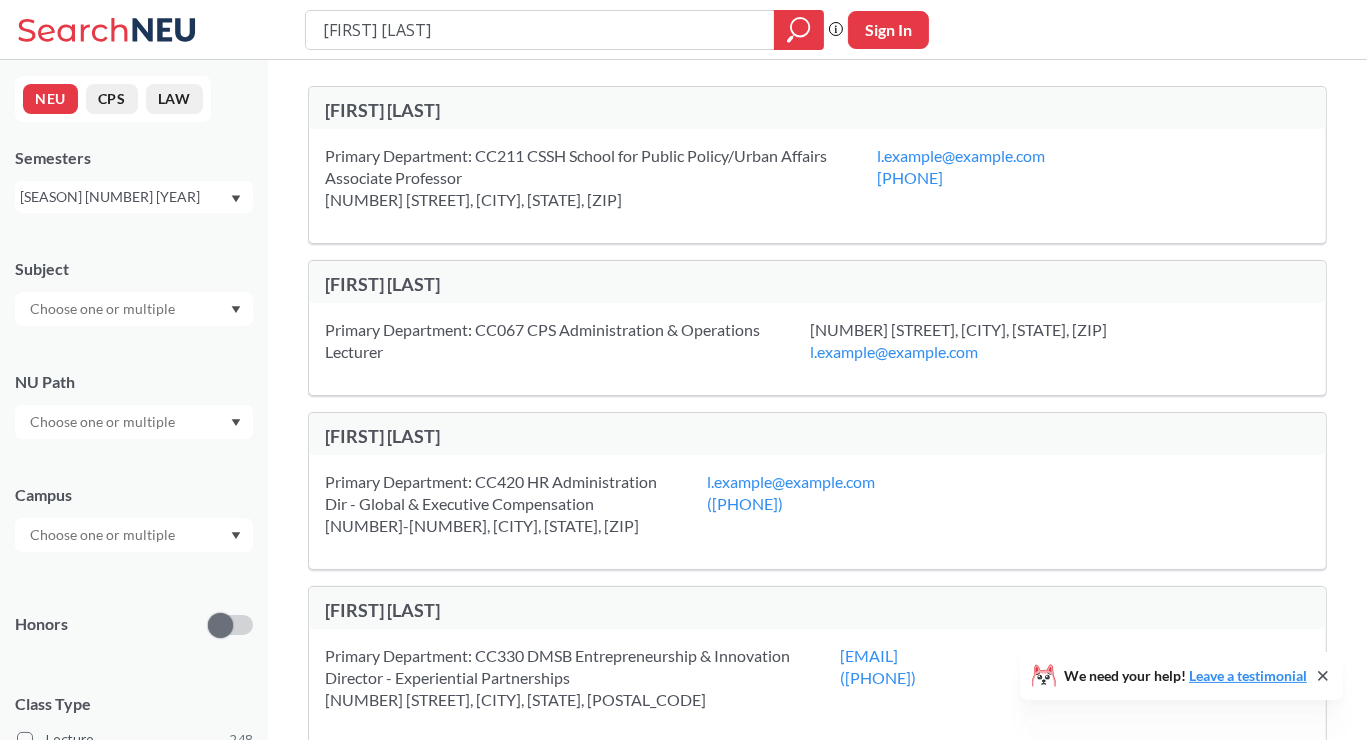 click on "[SEASON] [NUMBER] [YEAR]" at bounding box center [134, 197] 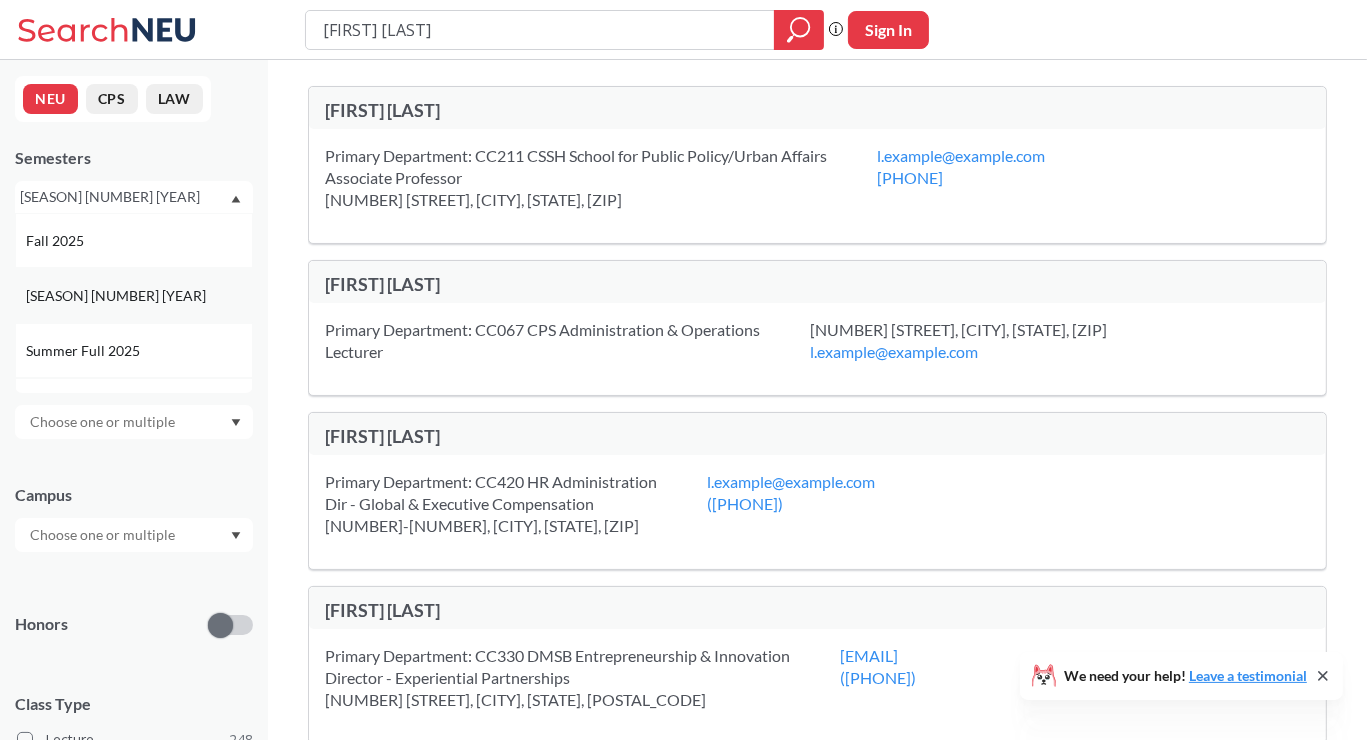 click on "[SEASON] [NUMBER] [YEAR]" at bounding box center (118, 296) 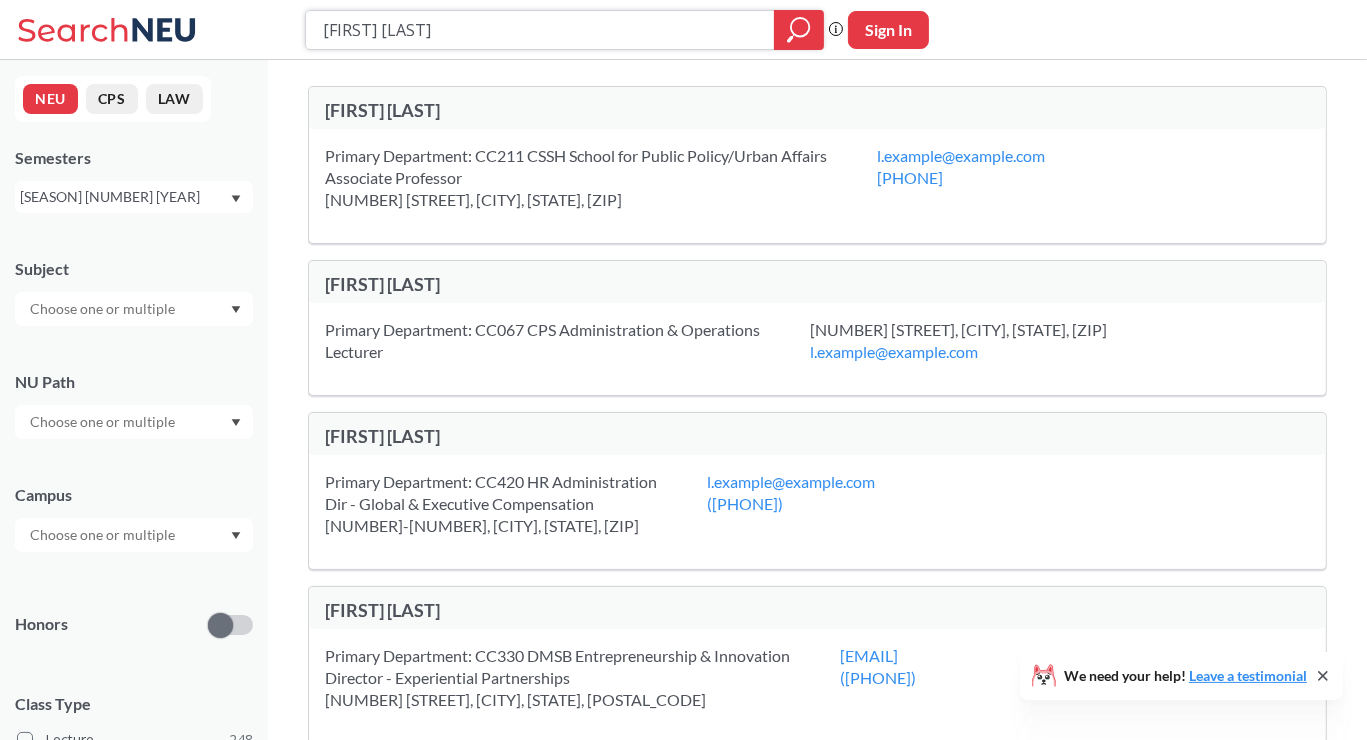 click on "[FIRST] [LAST]" at bounding box center (540, 30) 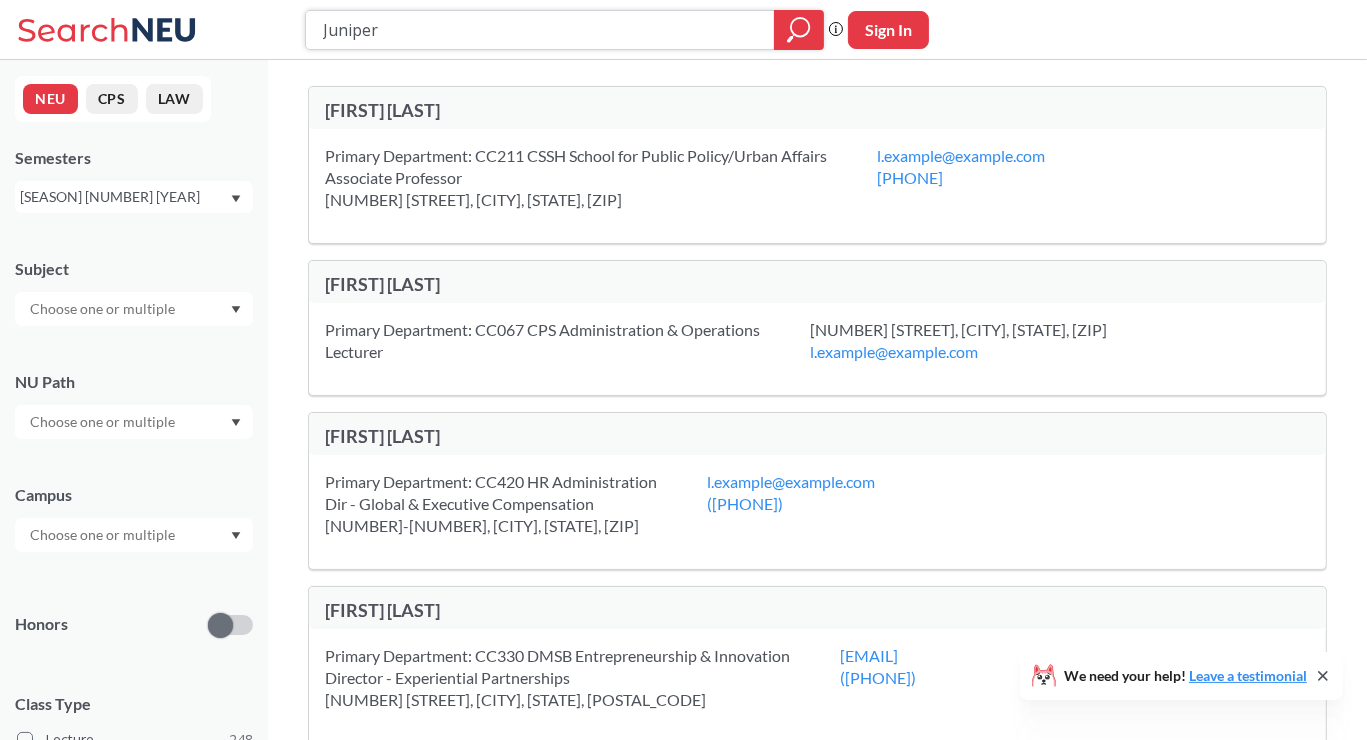 type on "Juniper" 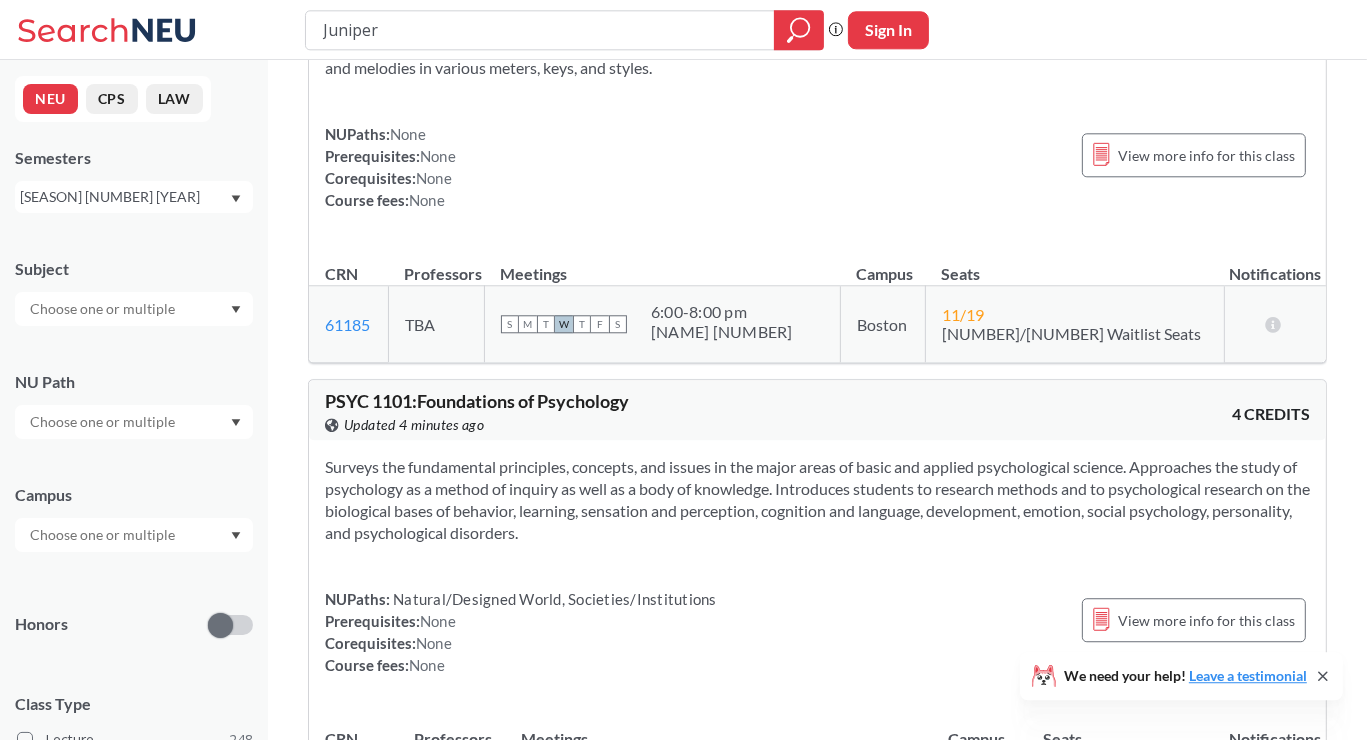 scroll, scrollTop: 0, scrollLeft: 0, axis: both 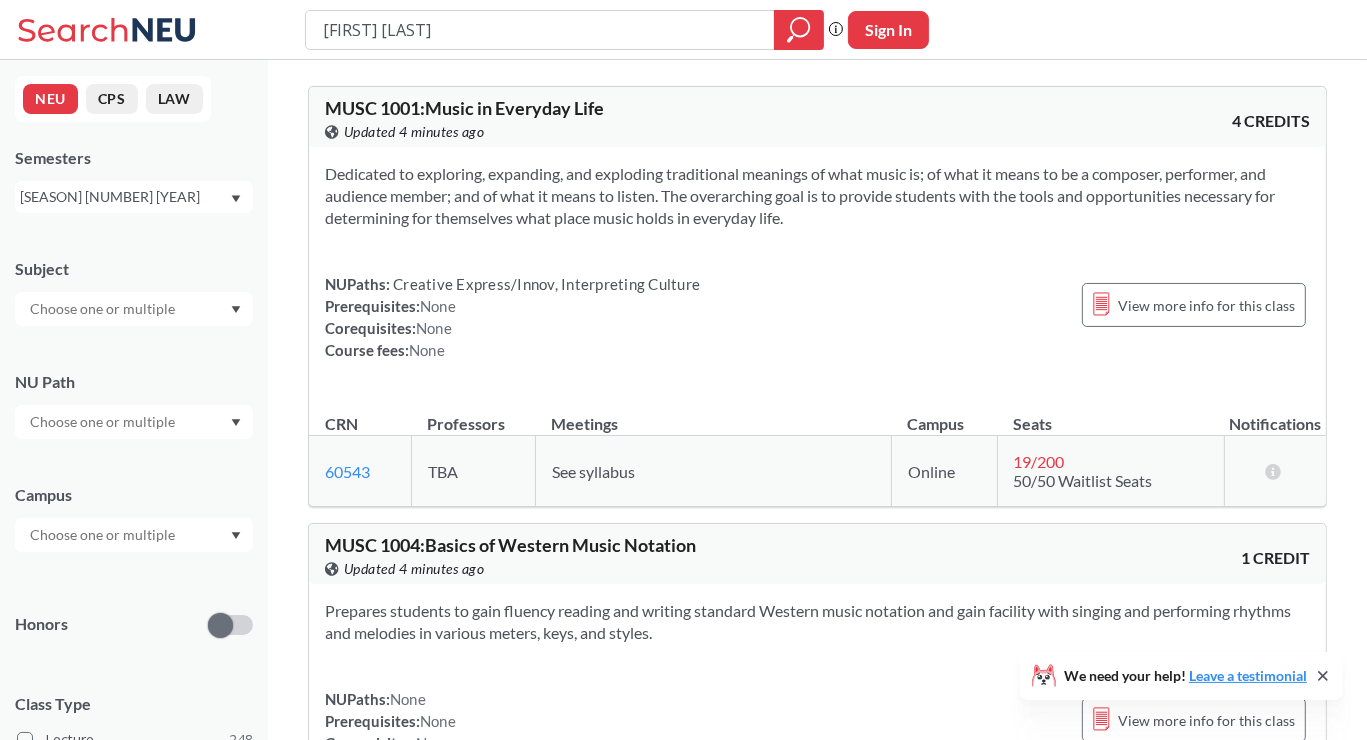 type on "[FIRST] [LAST]" 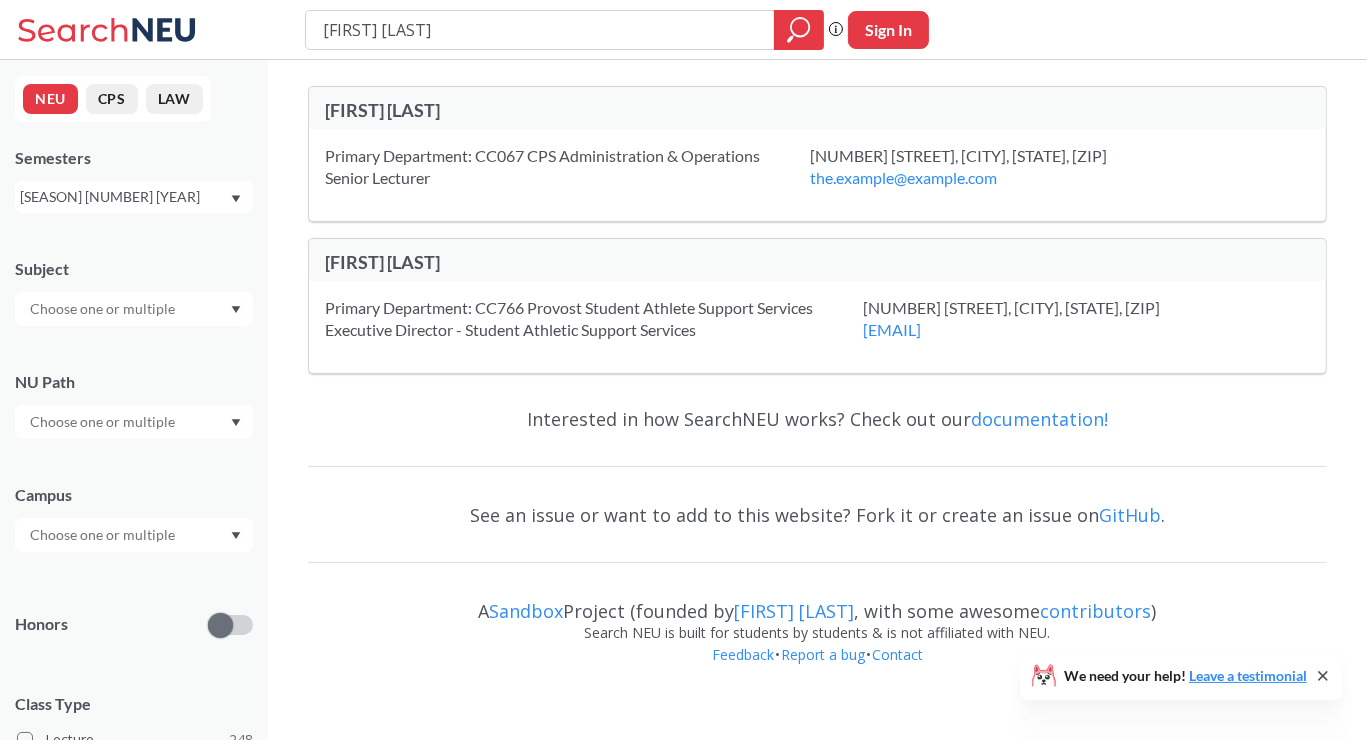click 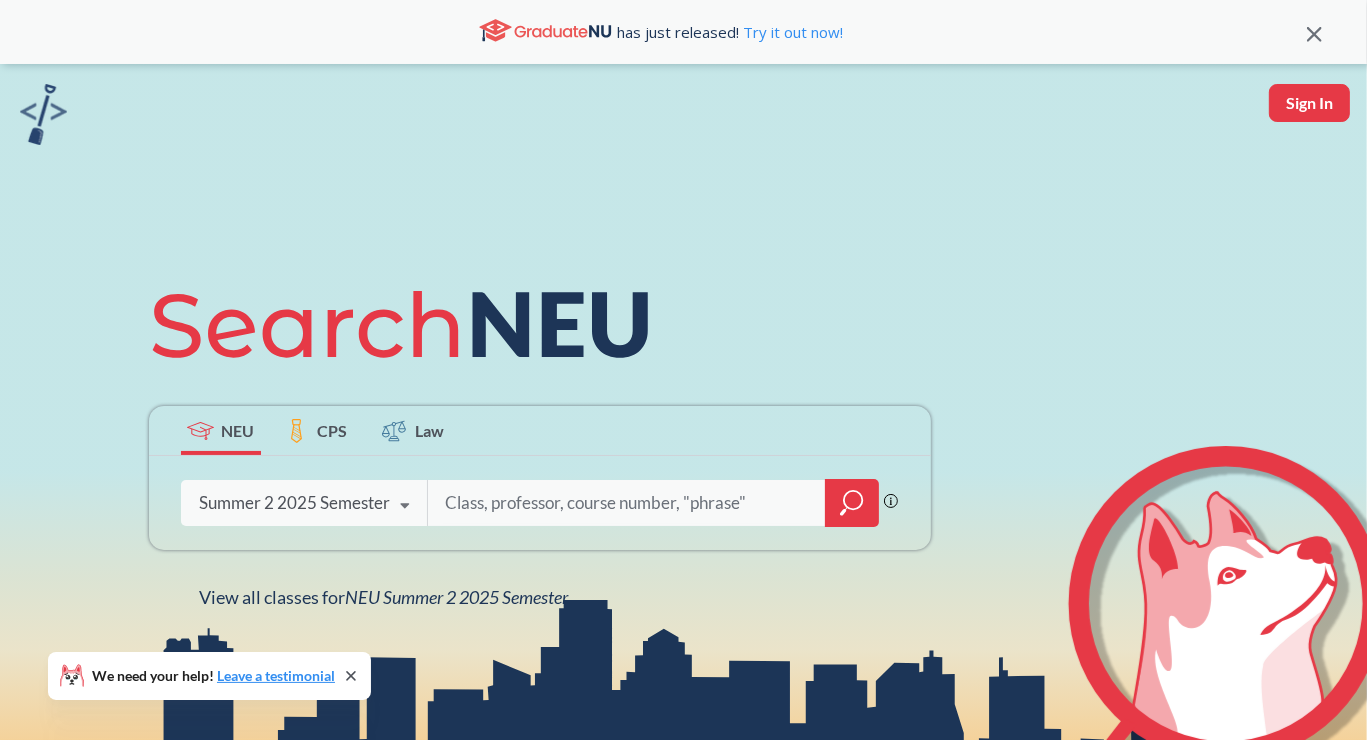 click at bounding box center [627, 503] 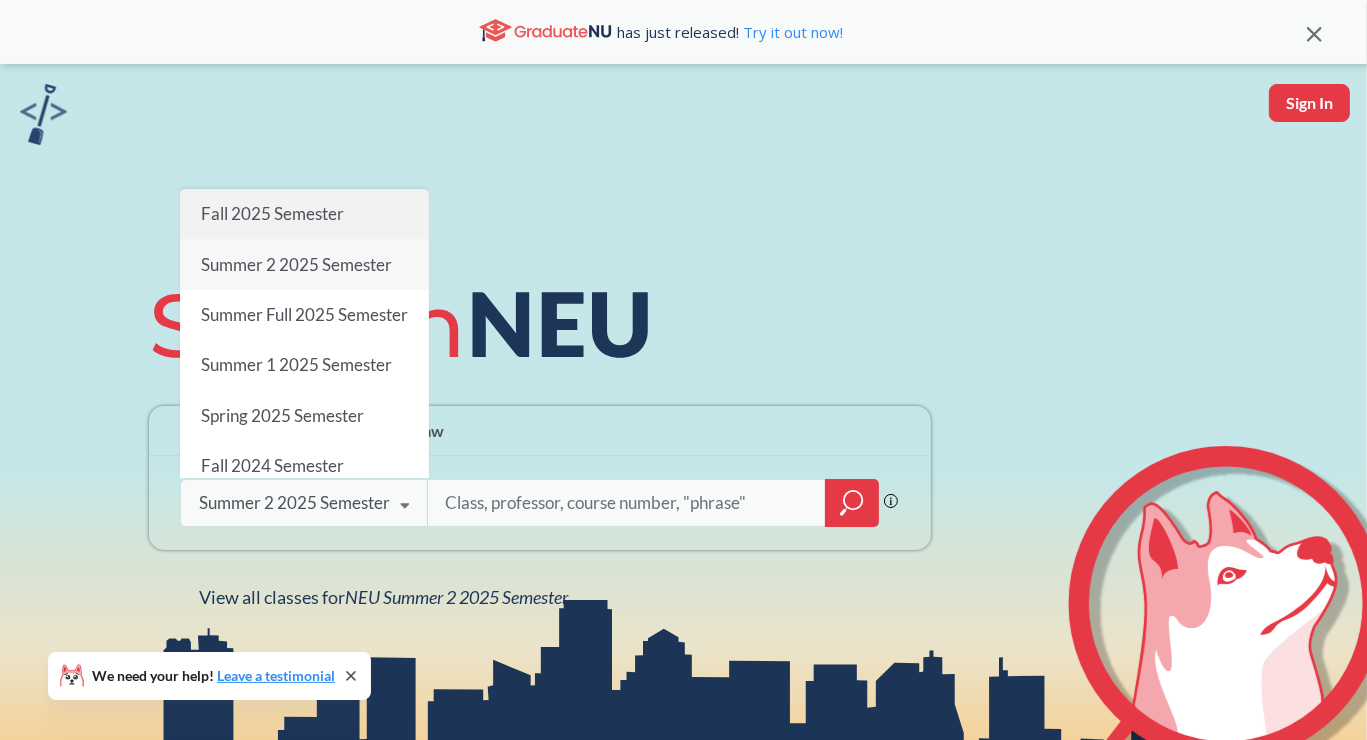 click on "Fall 2025 Semester" at bounding box center [271, 213] 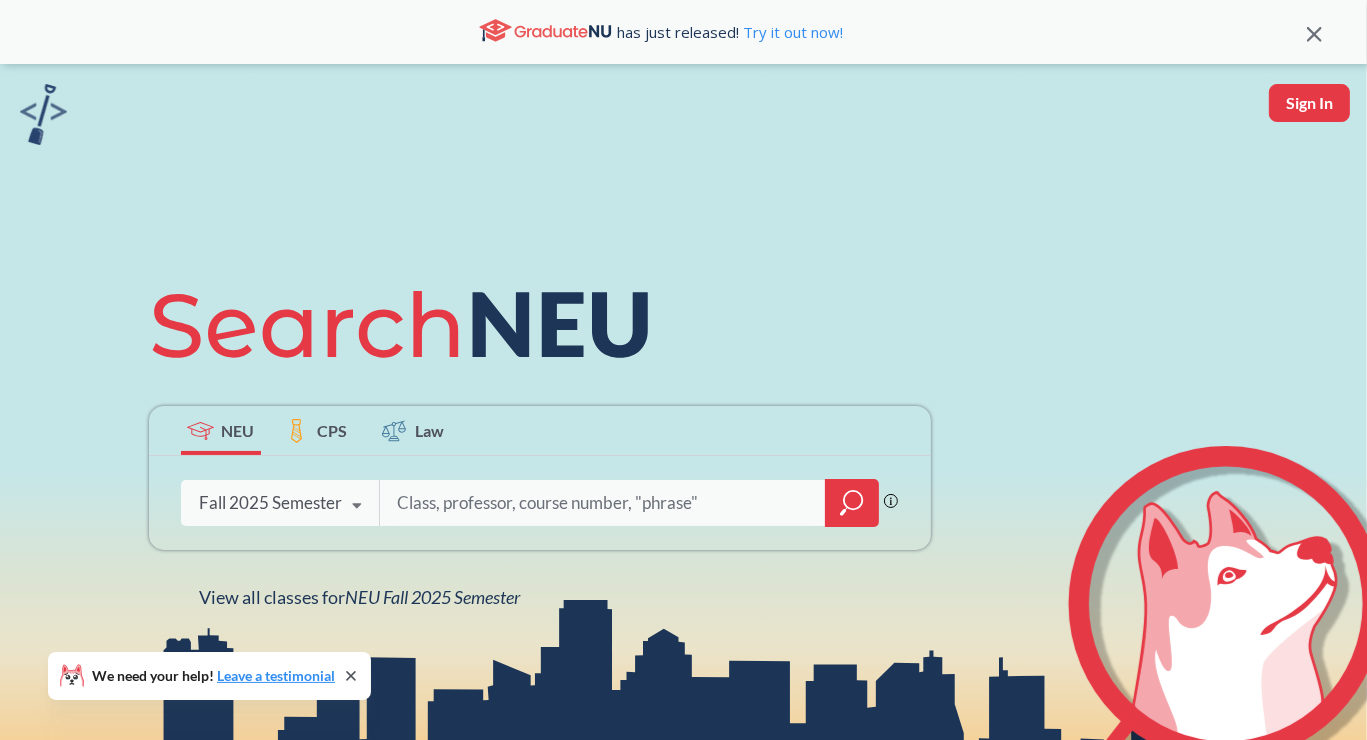 click at bounding box center [603, 503] 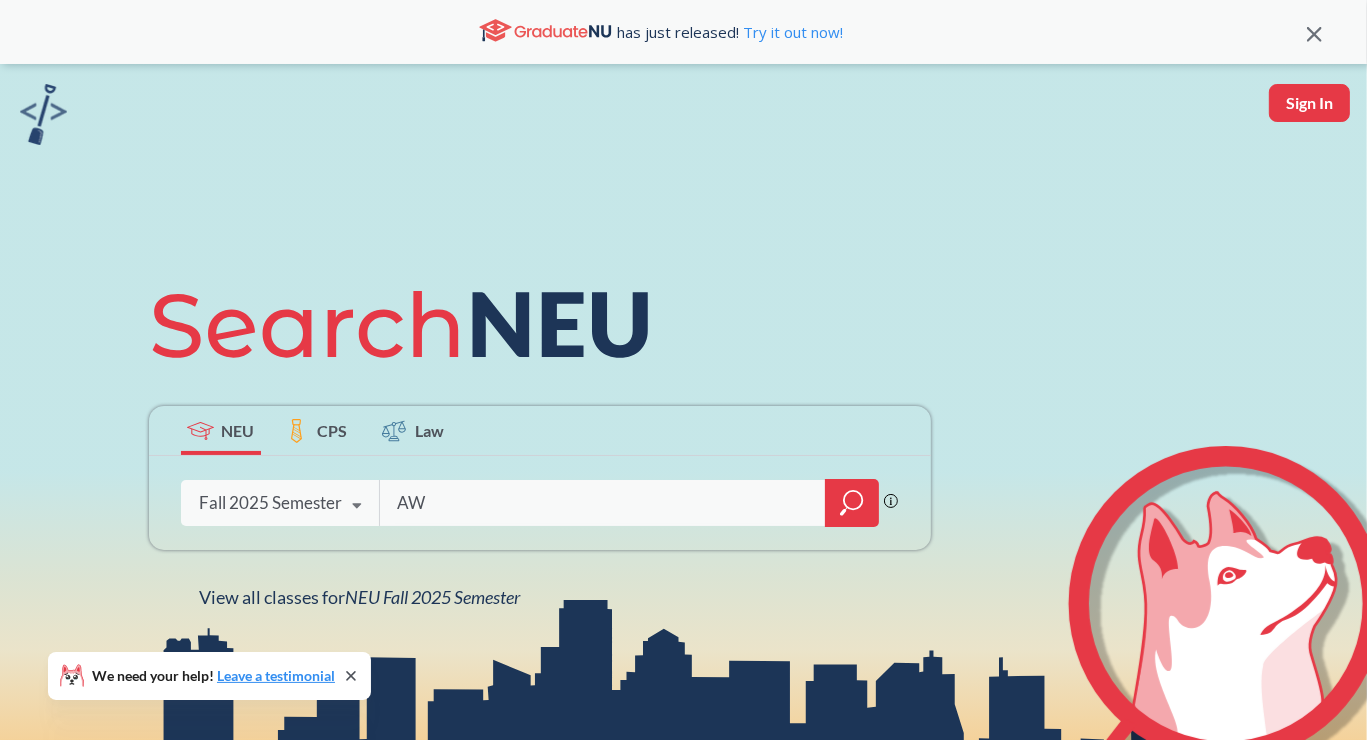 type on "AWD" 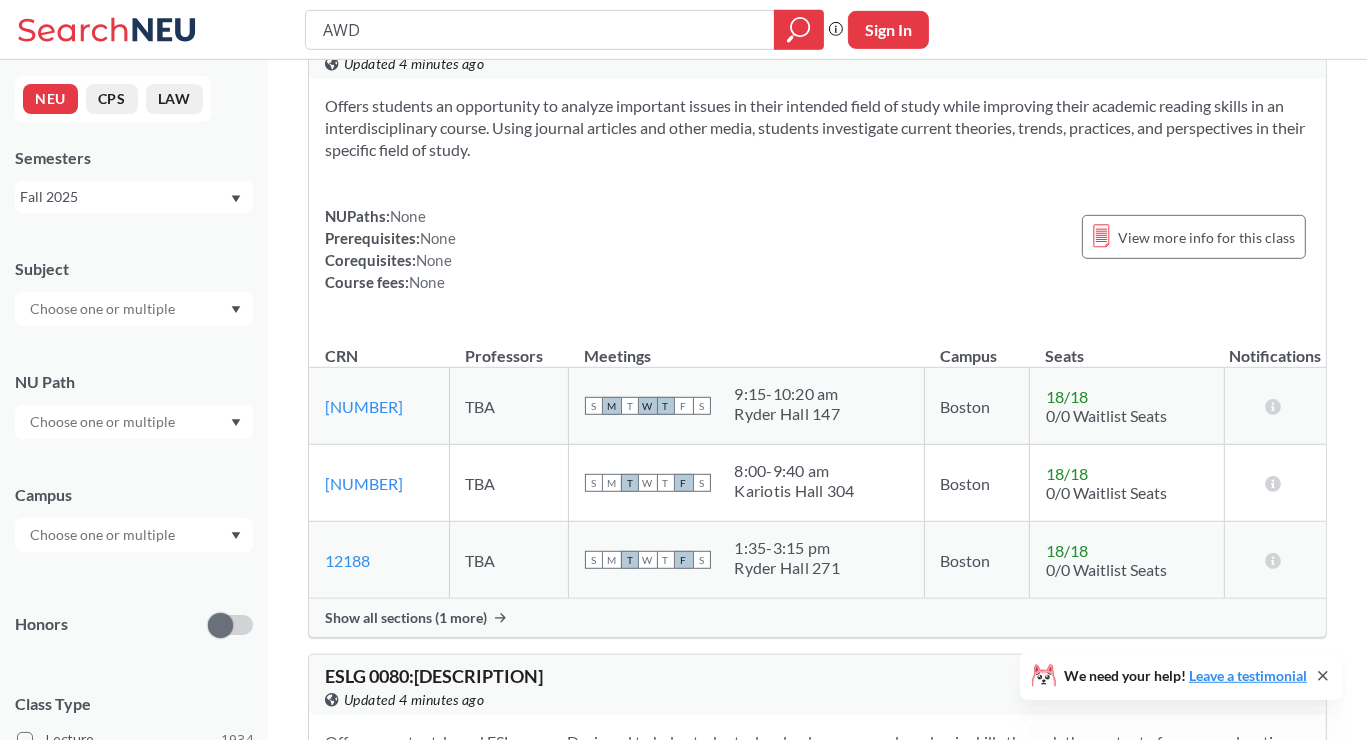 scroll, scrollTop: 0, scrollLeft: 0, axis: both 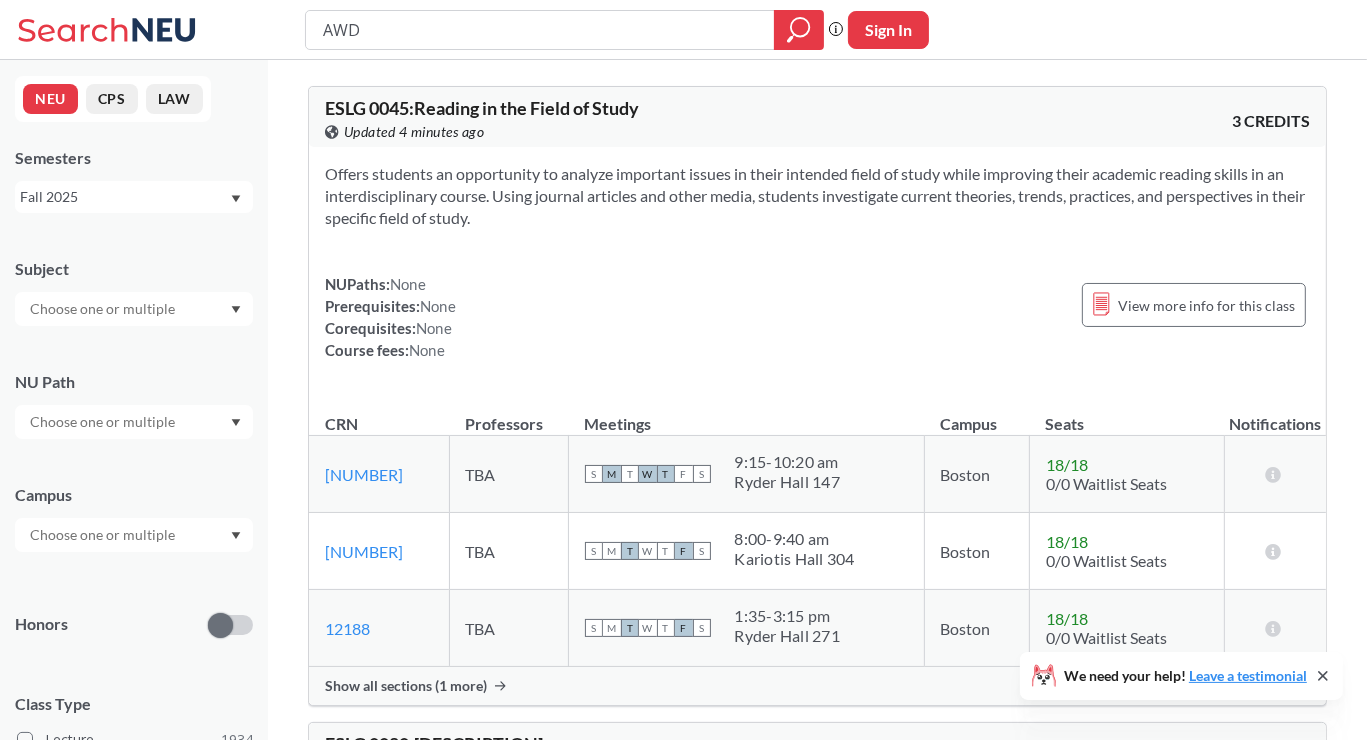 click on "AWD" at bounding box center (540, 30) 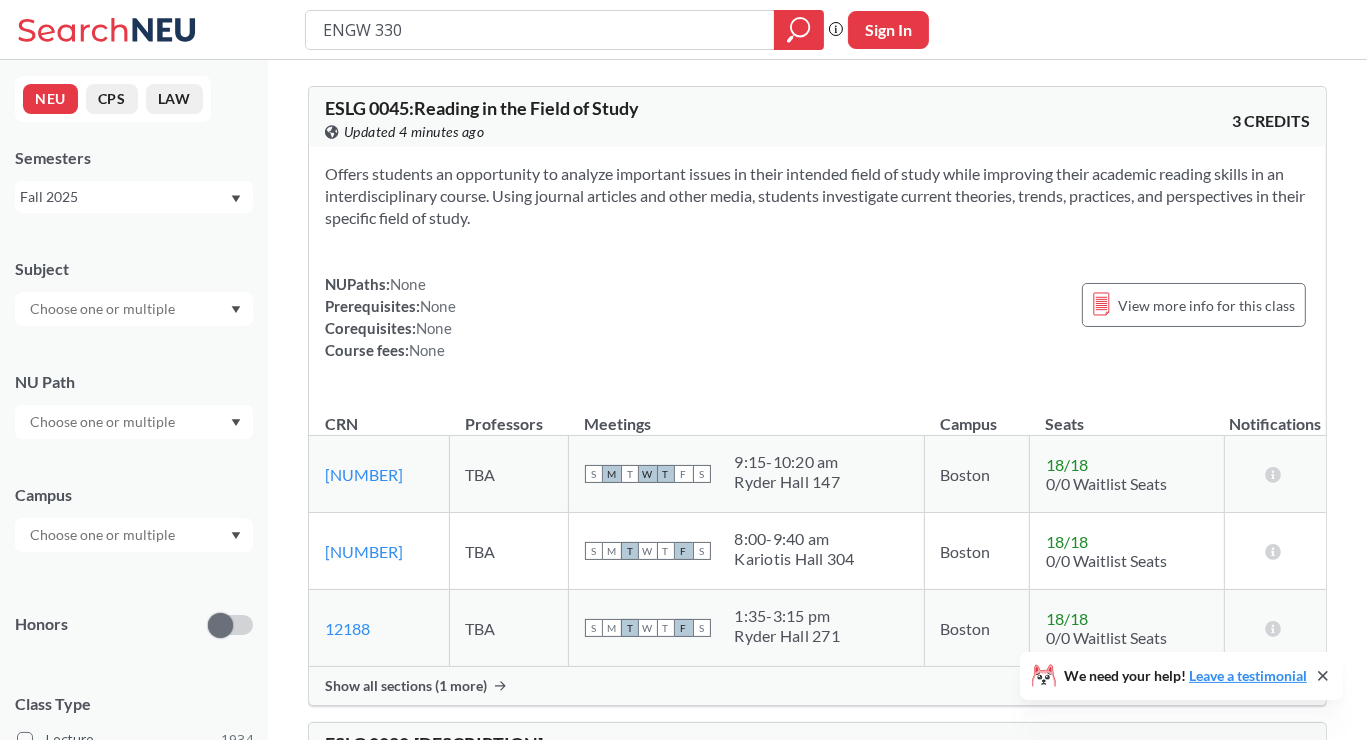 type on "ENGW 3302" 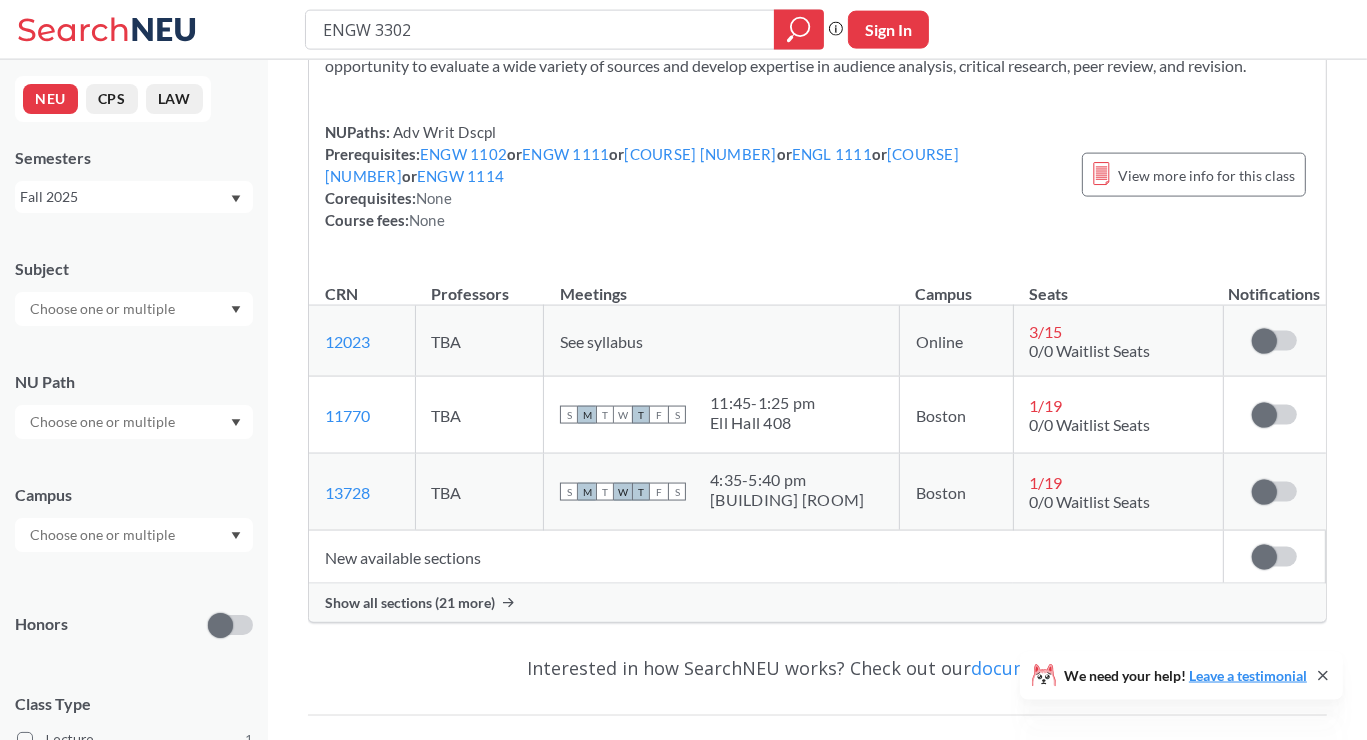 scroll, scrollTop: 206, scrollLeft: 0, axis: vertical 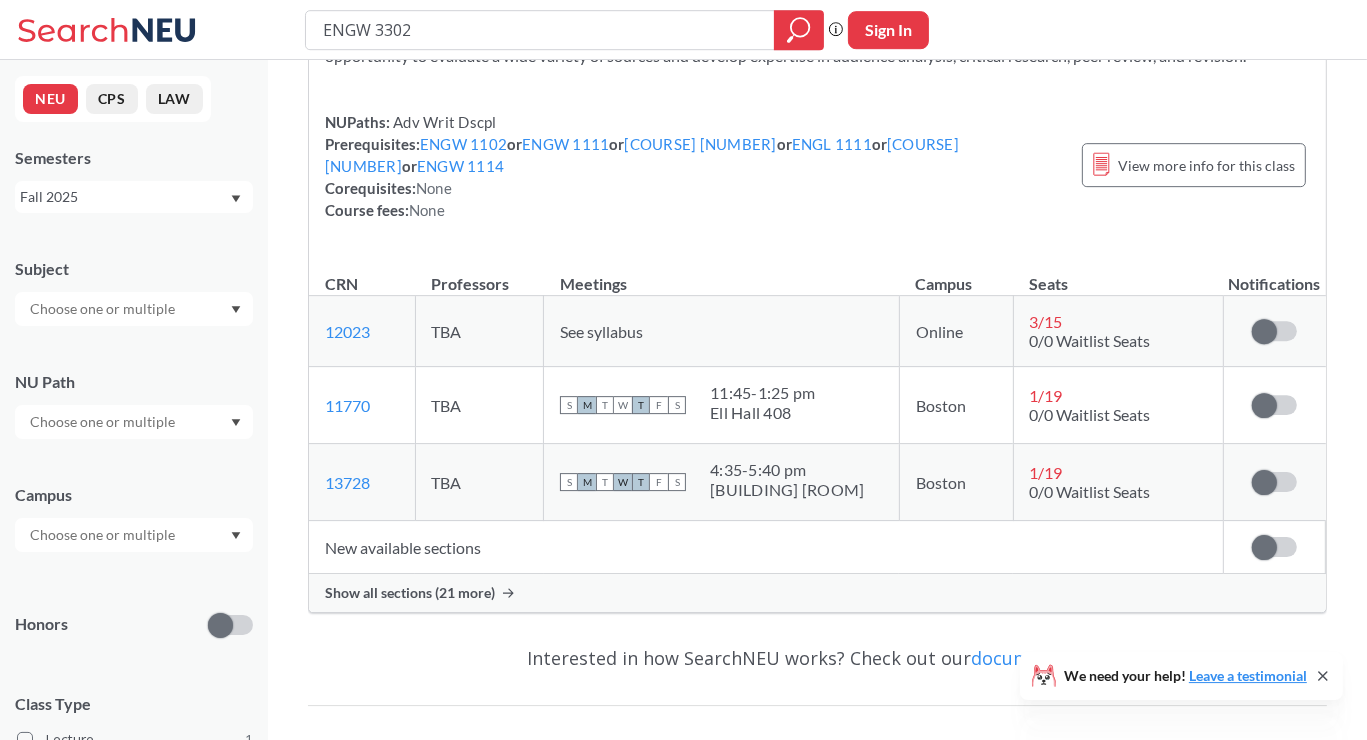 click on "Show all sections (21 more)" at bounding box center [410, 593] 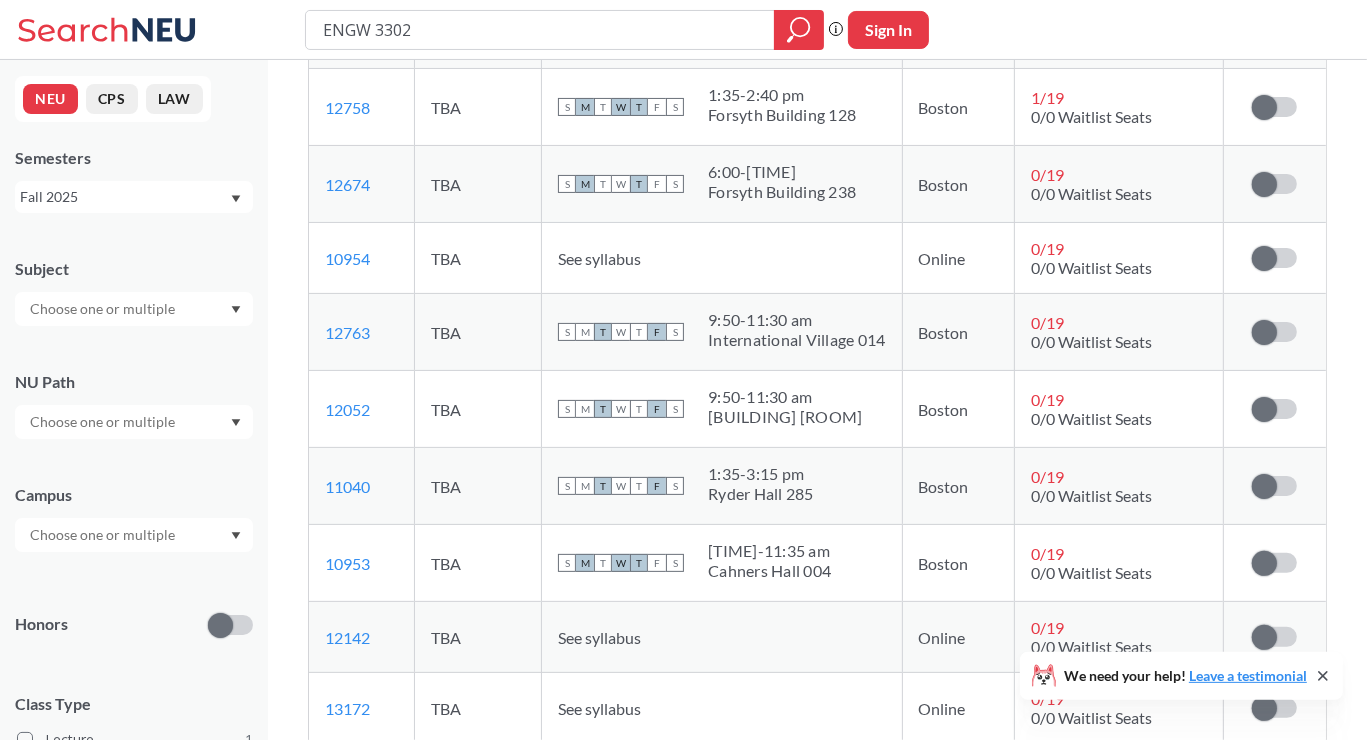 scroll, scrollTop: 662, scrollLeft: 0, axis: vertical 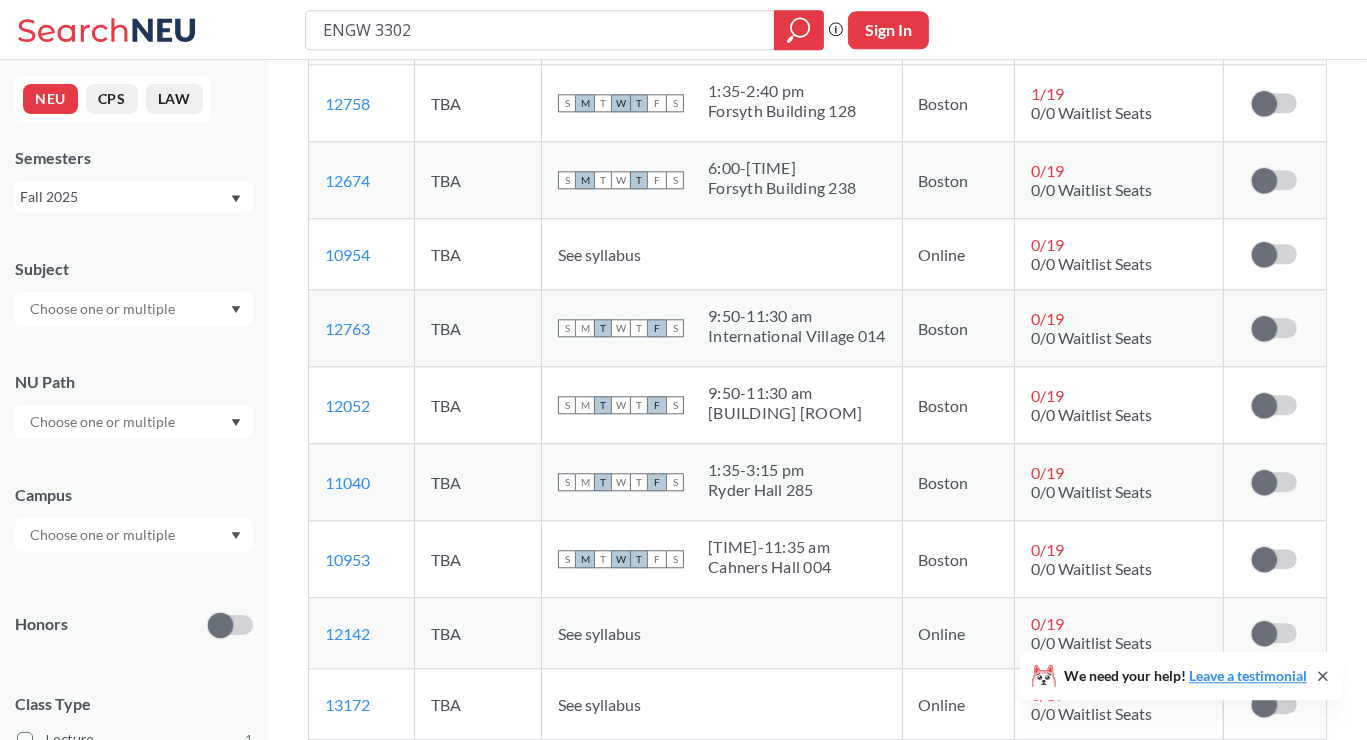 click on "See syllabus" at bounding box center [599, 254] 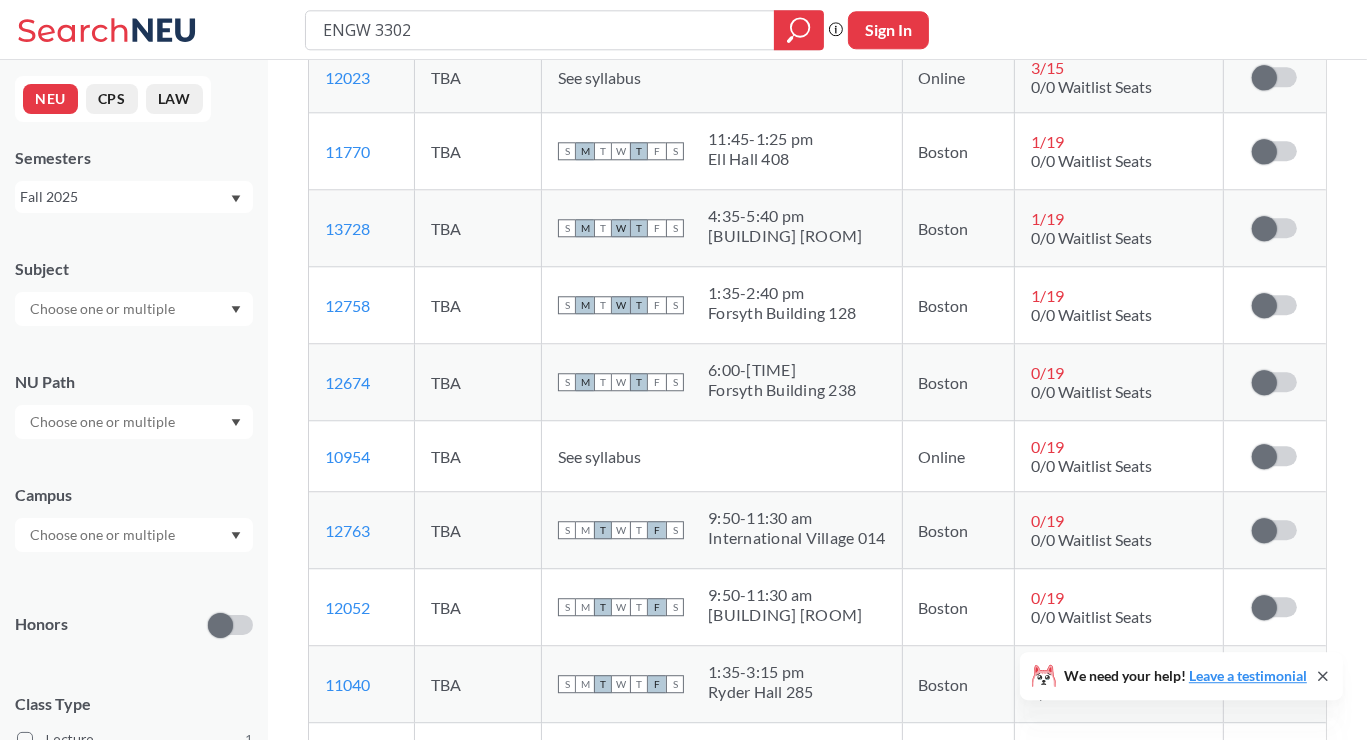 scroll, scrollTop: 462, scrollLeft: 0, axis: vertical 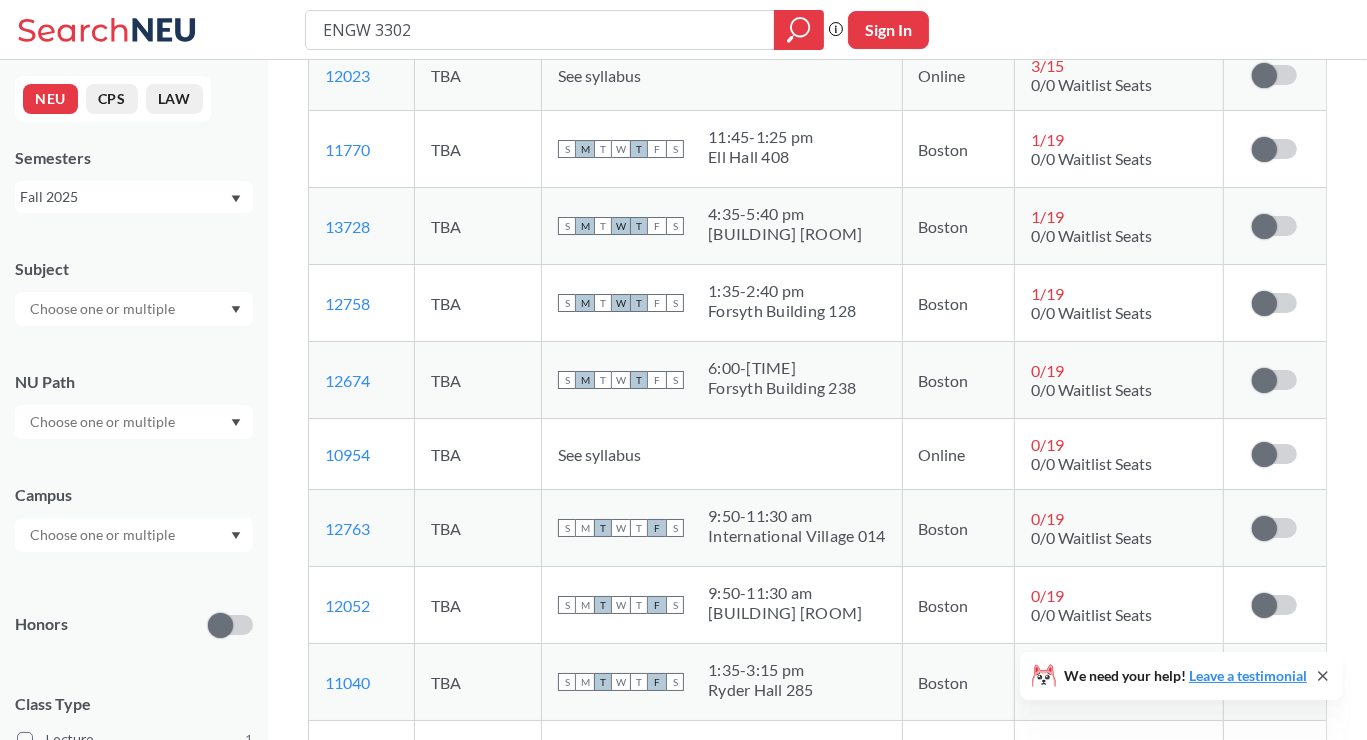 click on "1 / 19" at bounding box center [1047, 216] 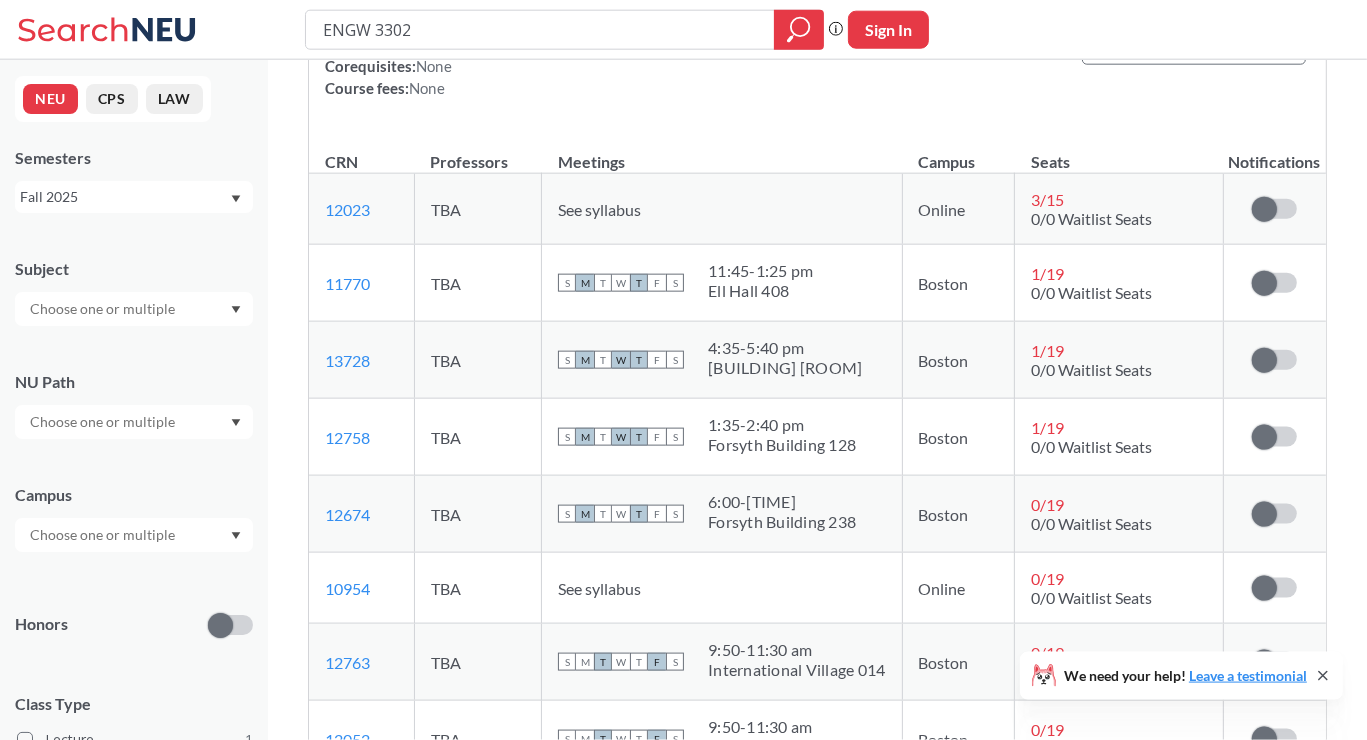 scroll, scrollTop: 327, scrollLeft: 0, axis: vertical 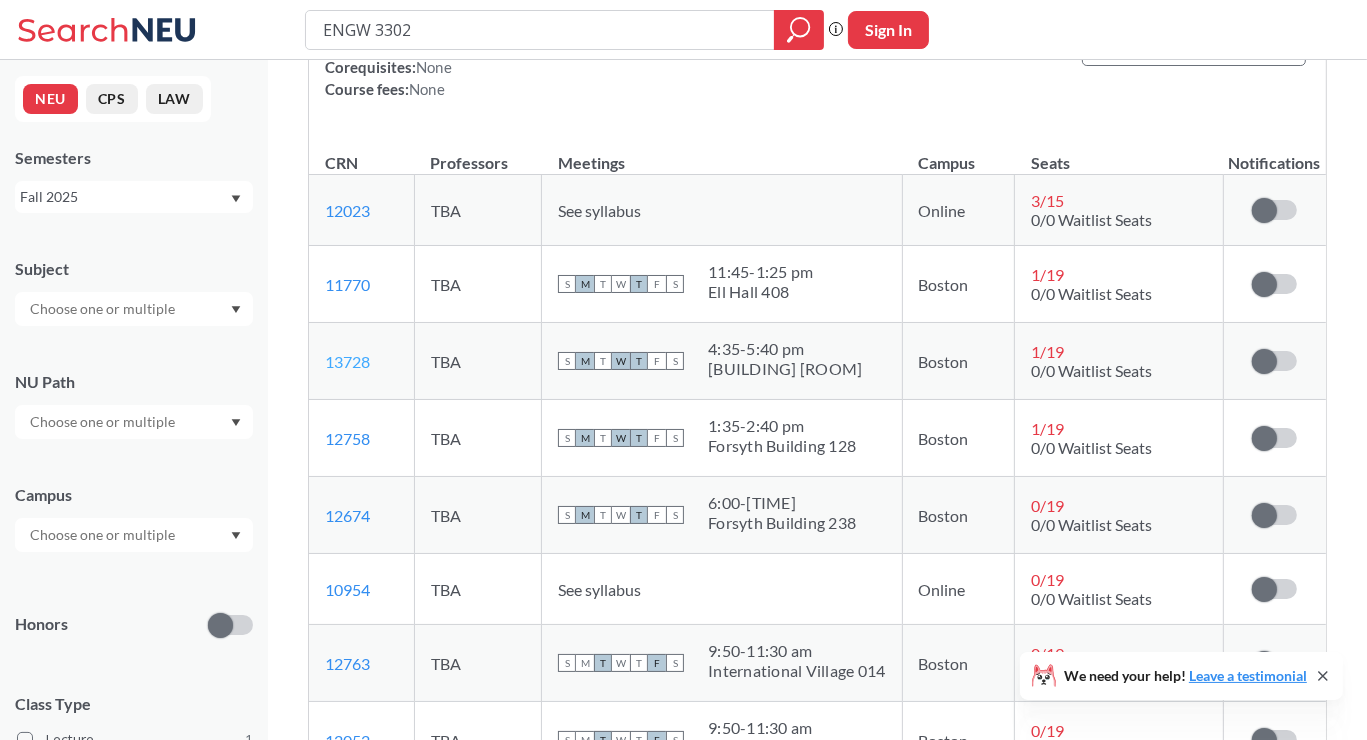 click on "13728" at bounding box center [347, 361] 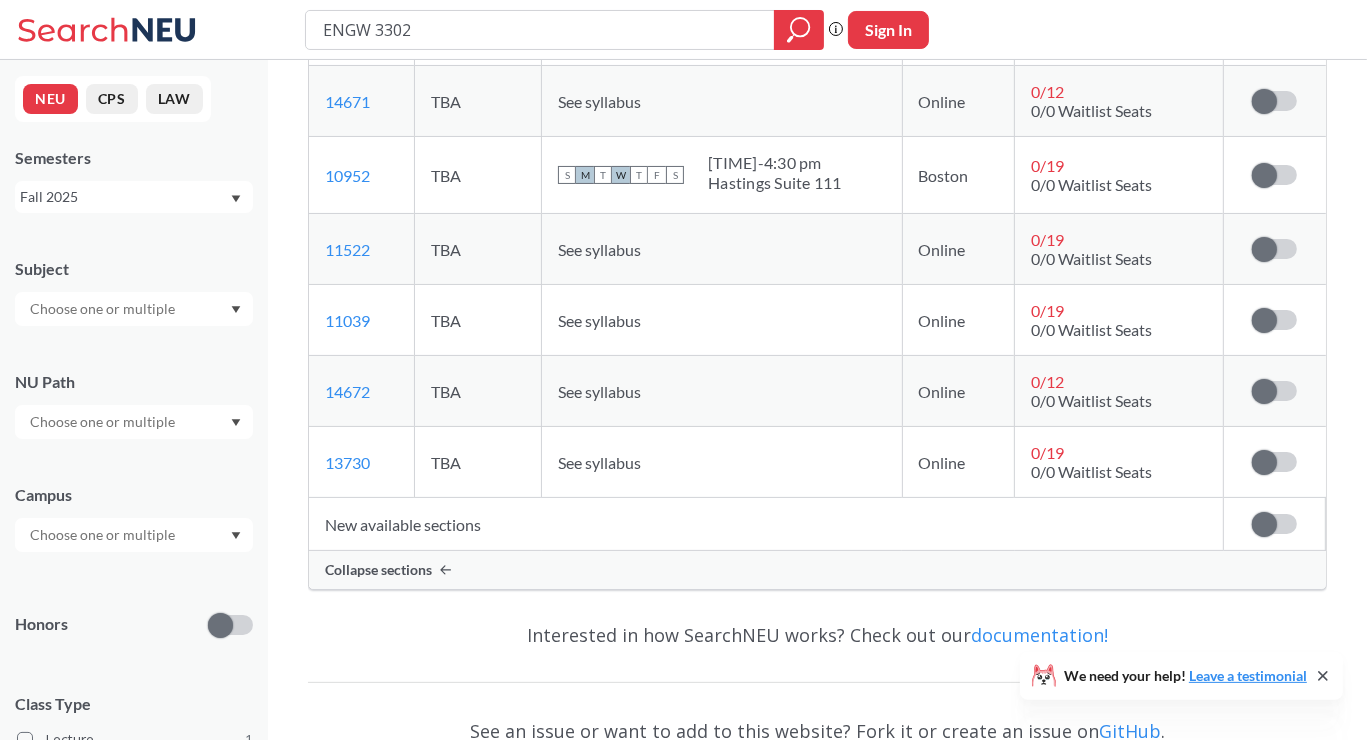 scroll, scrollTop: 1901, scrollLeft: 0, axis: vertical 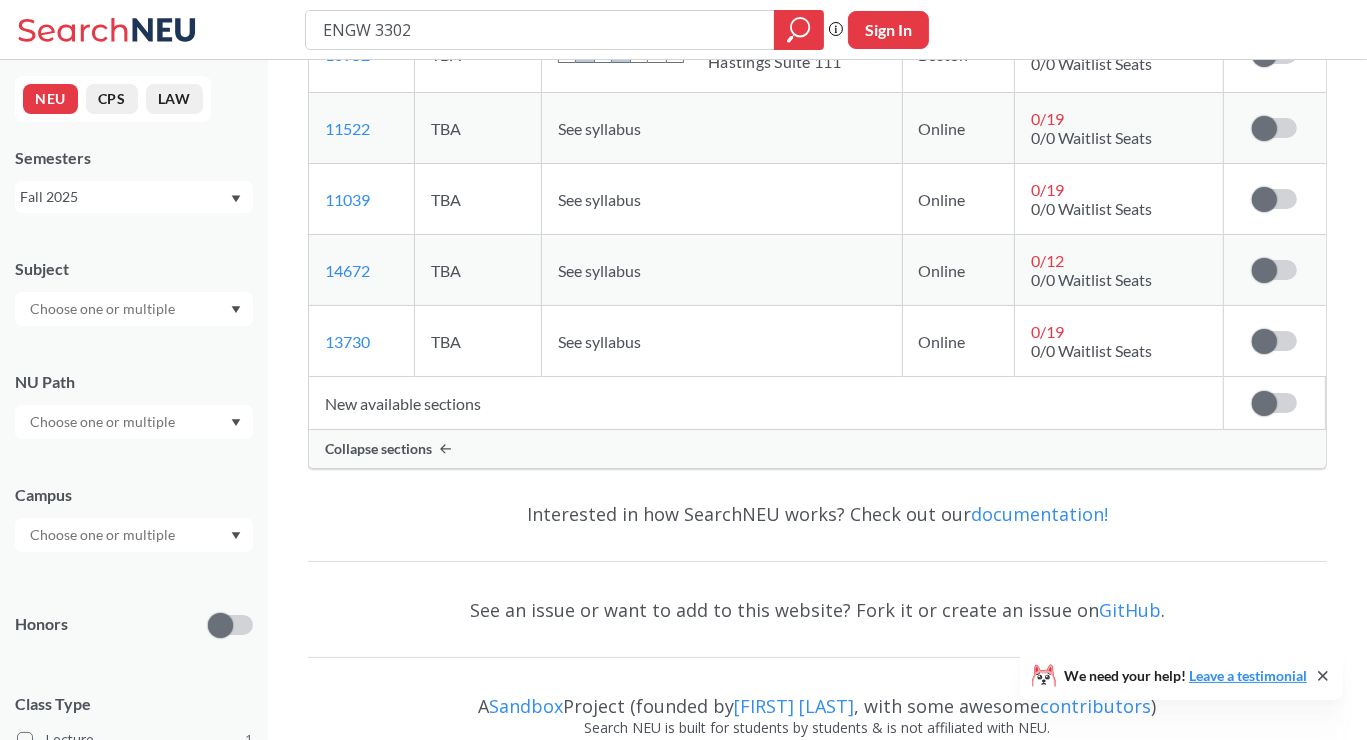 click on "Collapse sections" at bounding box center [378, 449] 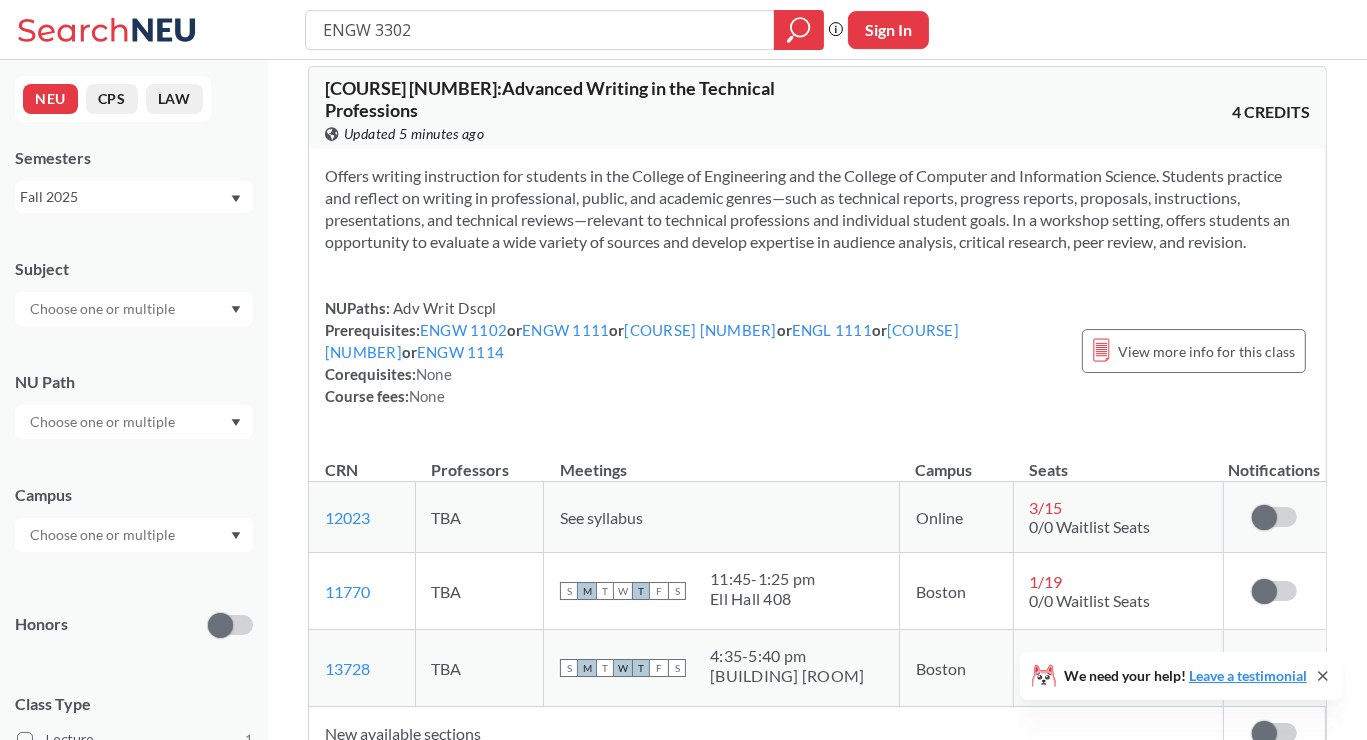 scroll, scrollTop: 162, scrollLeft: 0, axis: vertical 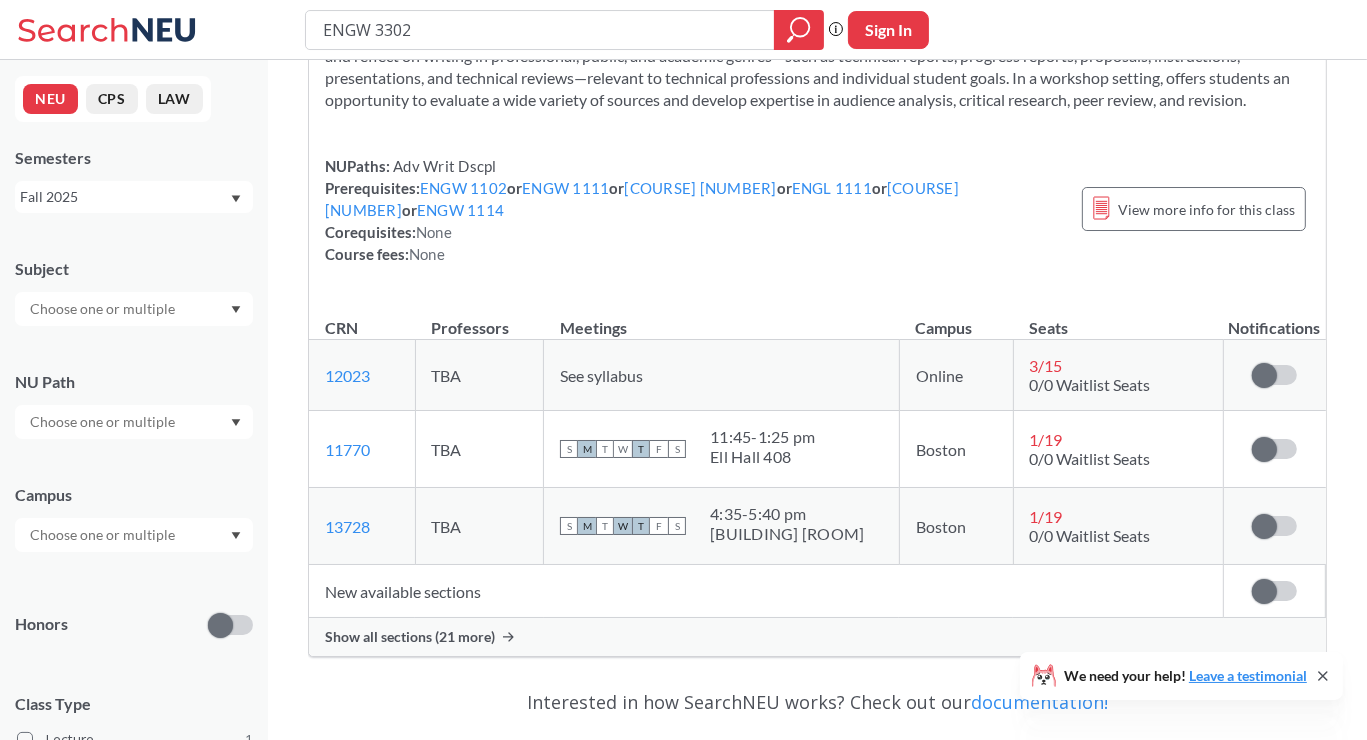 click on "New available sections" at bounding box center [766, 591] 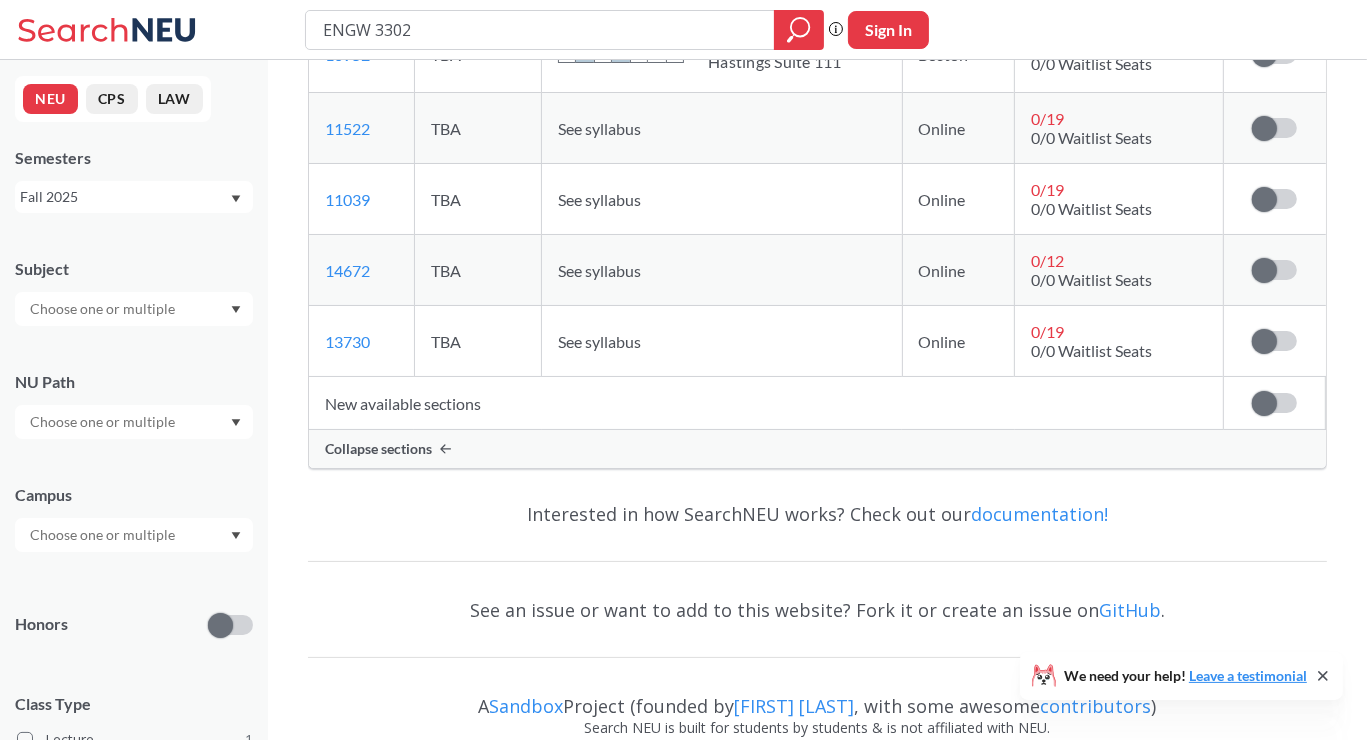 scroll, scrollTop: 0, scrollLeft: 0, axis: both 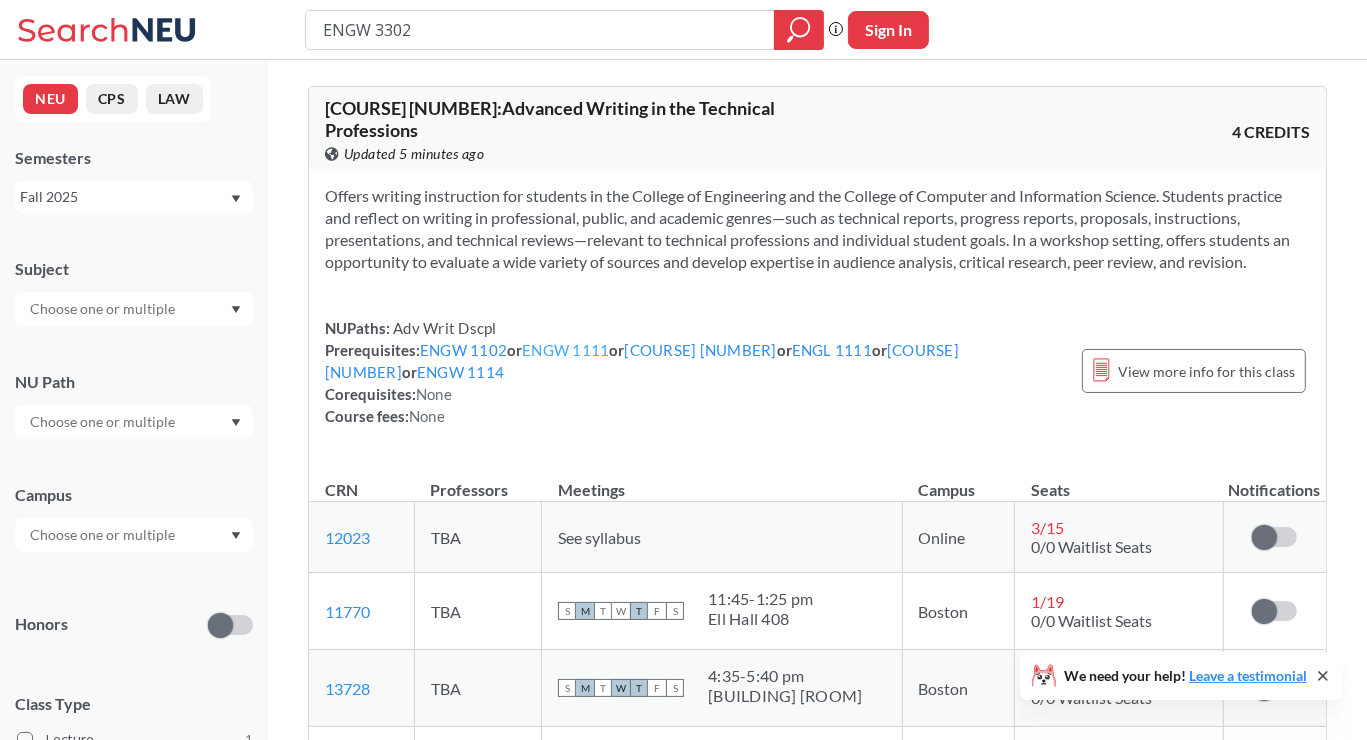 click on "ENGW 1111" at bounding box center [565, 350] 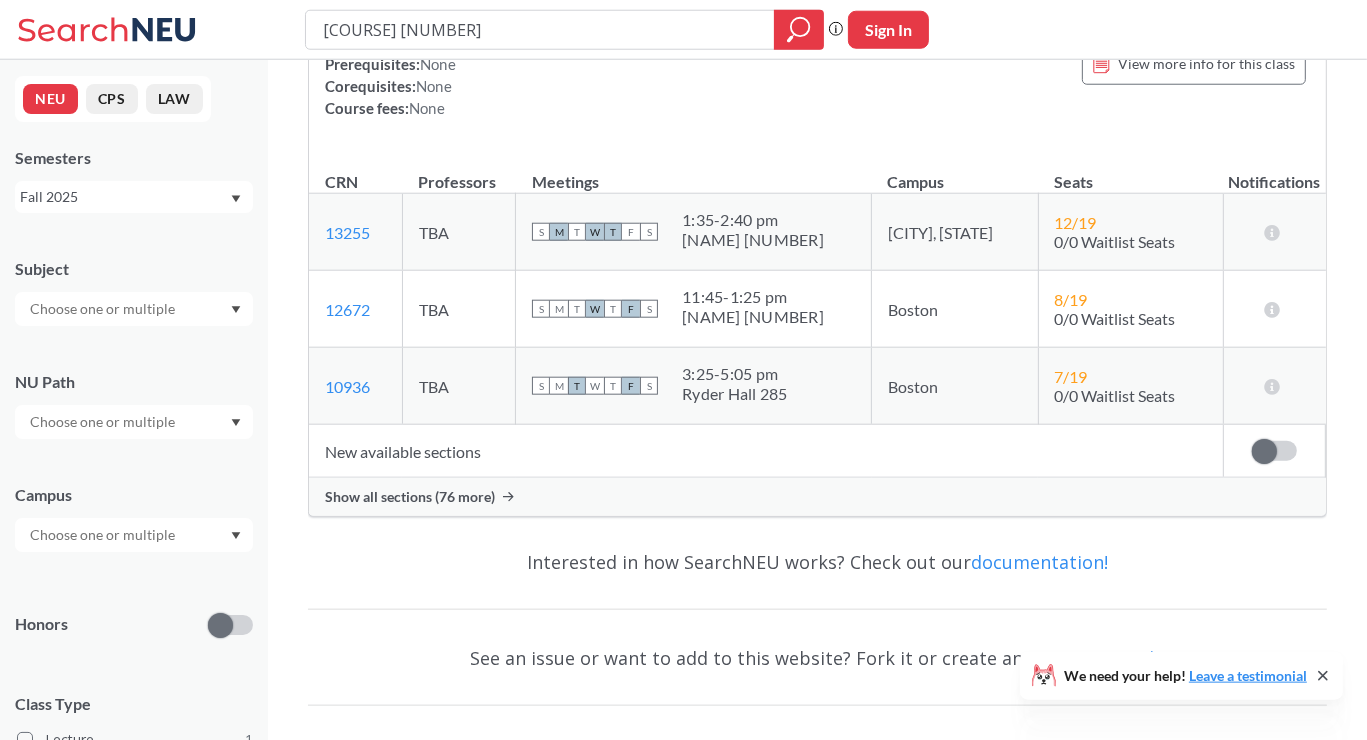 scroll, scrollTop: 383, scrollLeft: 0, axis: vertical 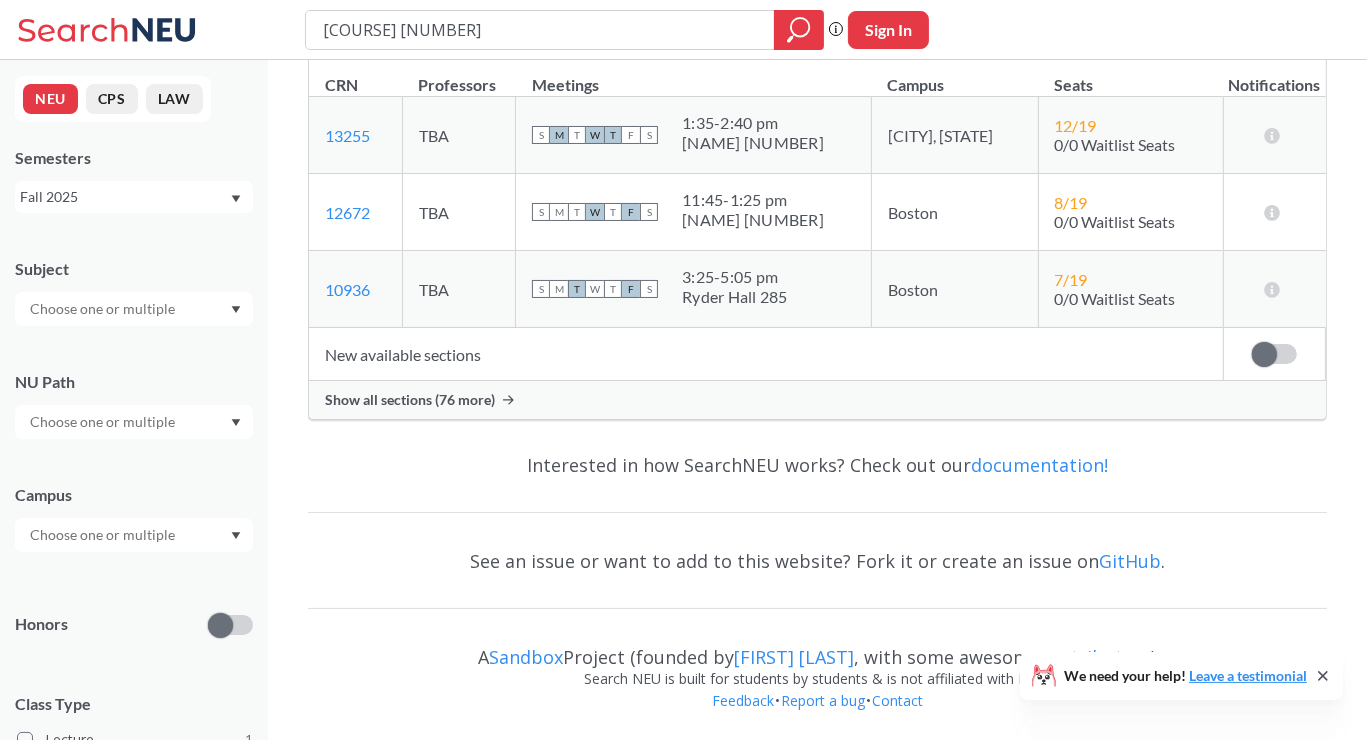 click on "Show all sections (76 more)" at bounding box center [410, 400] 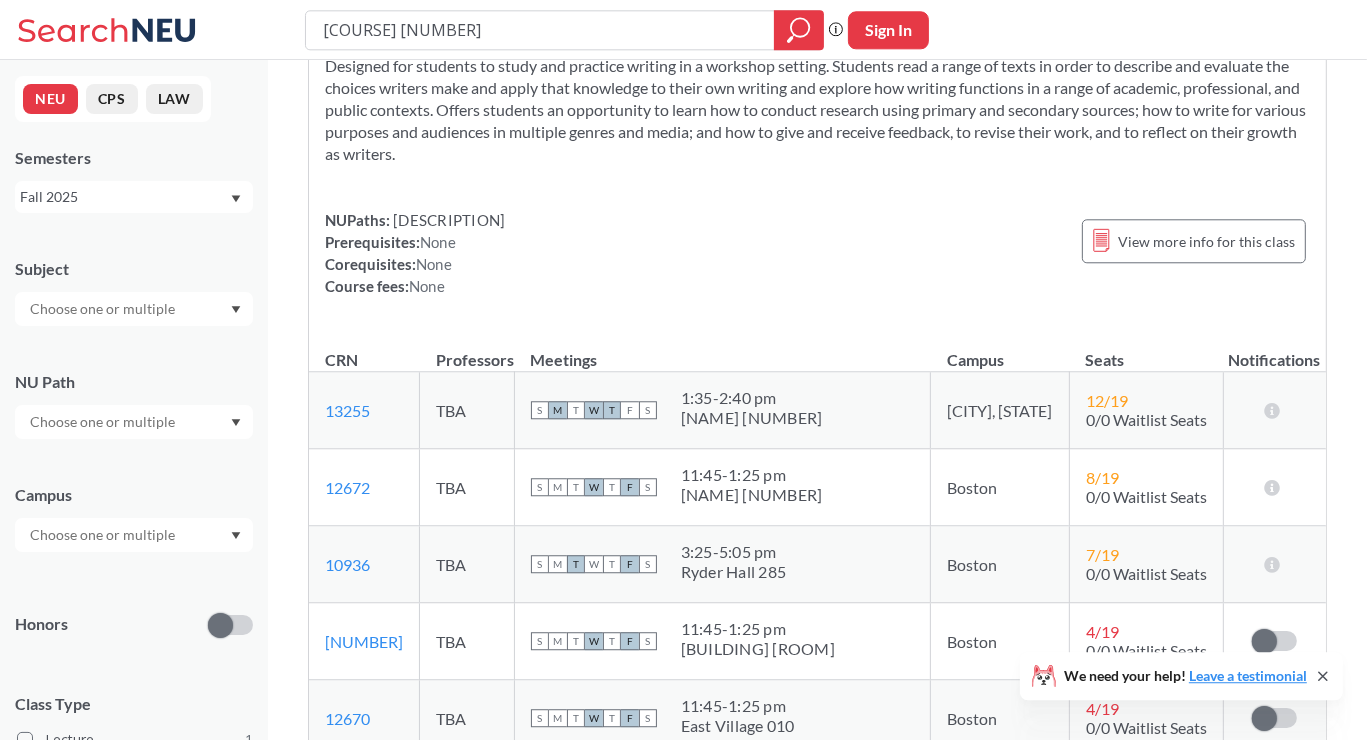 scroll, scrollTop: 0, scrollLeft: 0, axis: both 